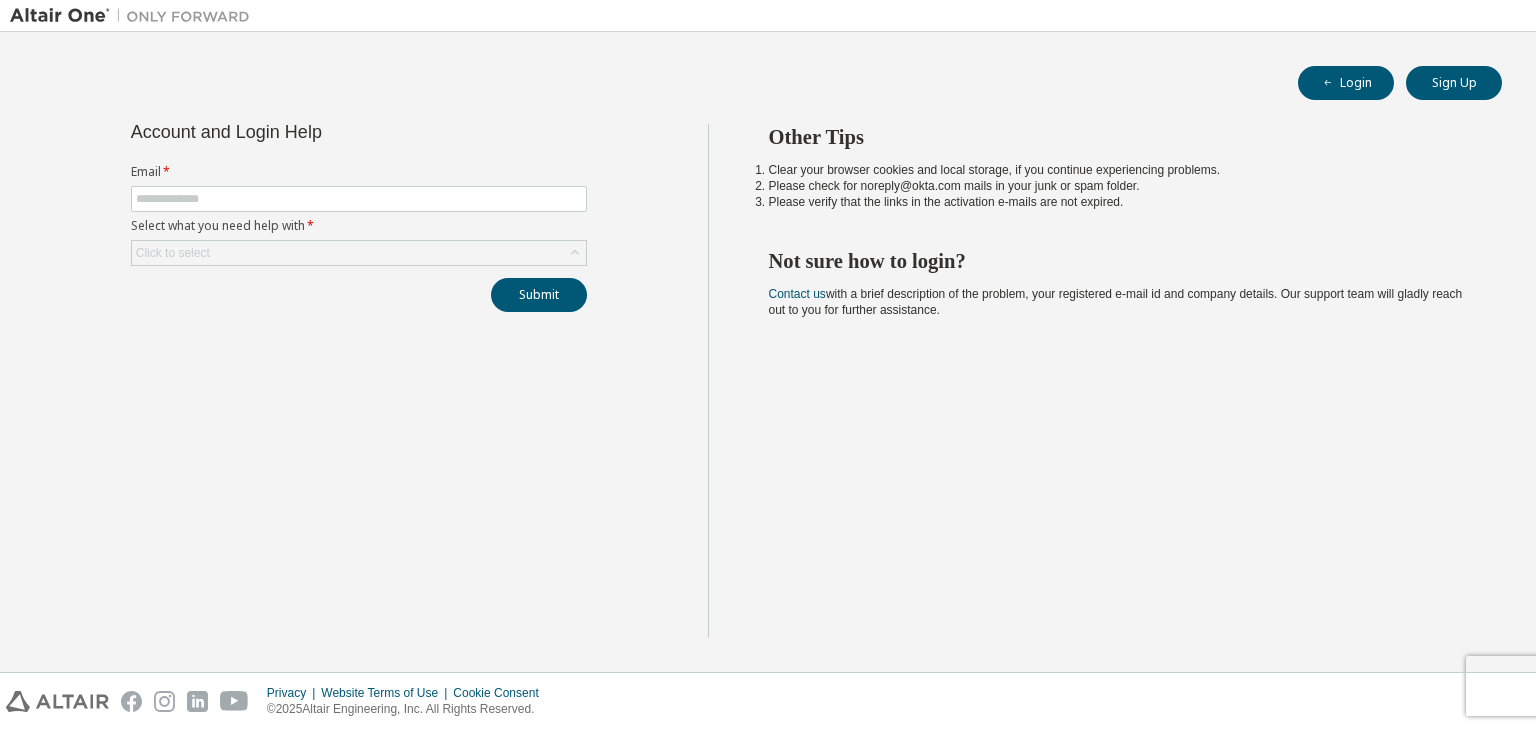 scroll, scrollTop: 0, scrollLeft: 0, axis: both 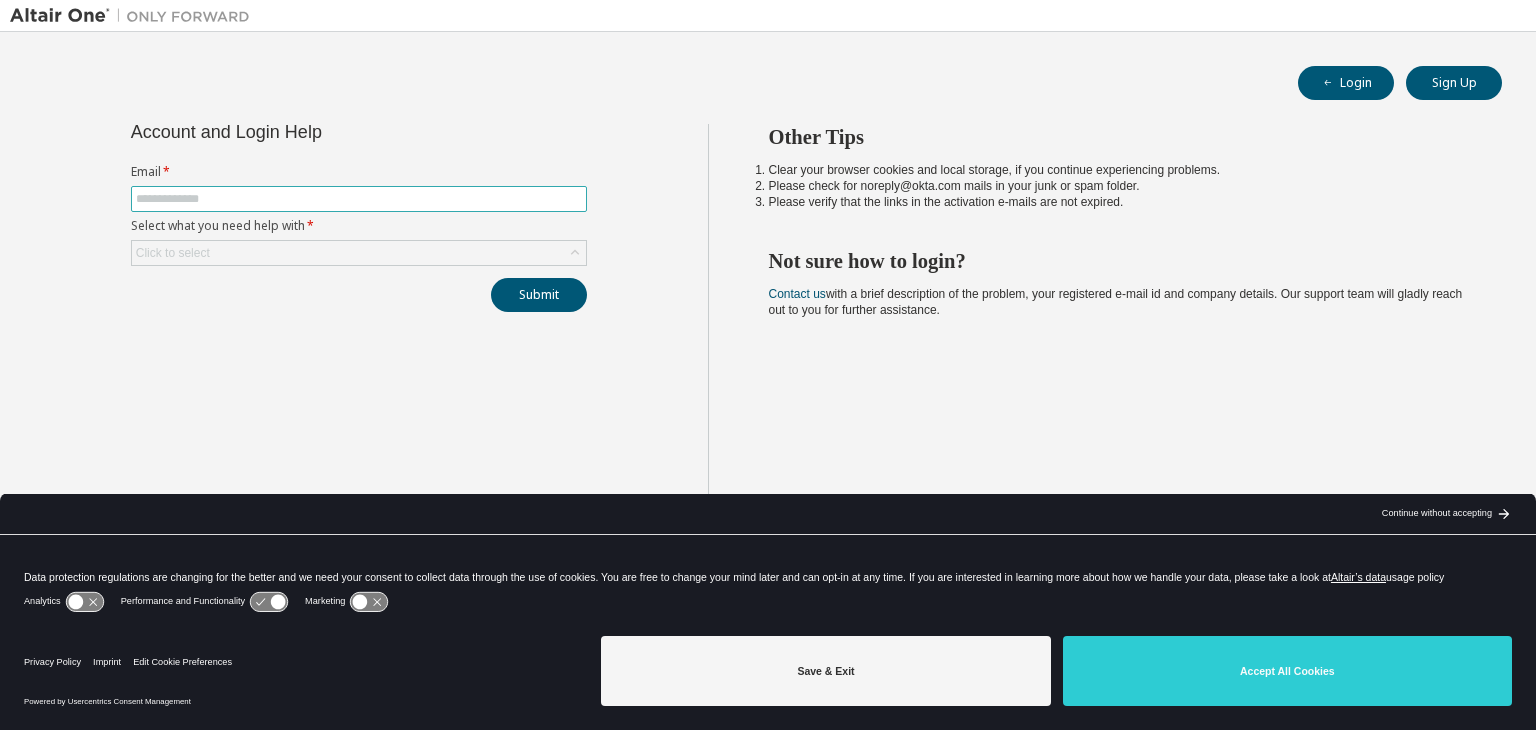 drag, startPoint x: 395, startPoint y: 252, endPoint x: 406, endPoint y: 203, distance: 50.219517 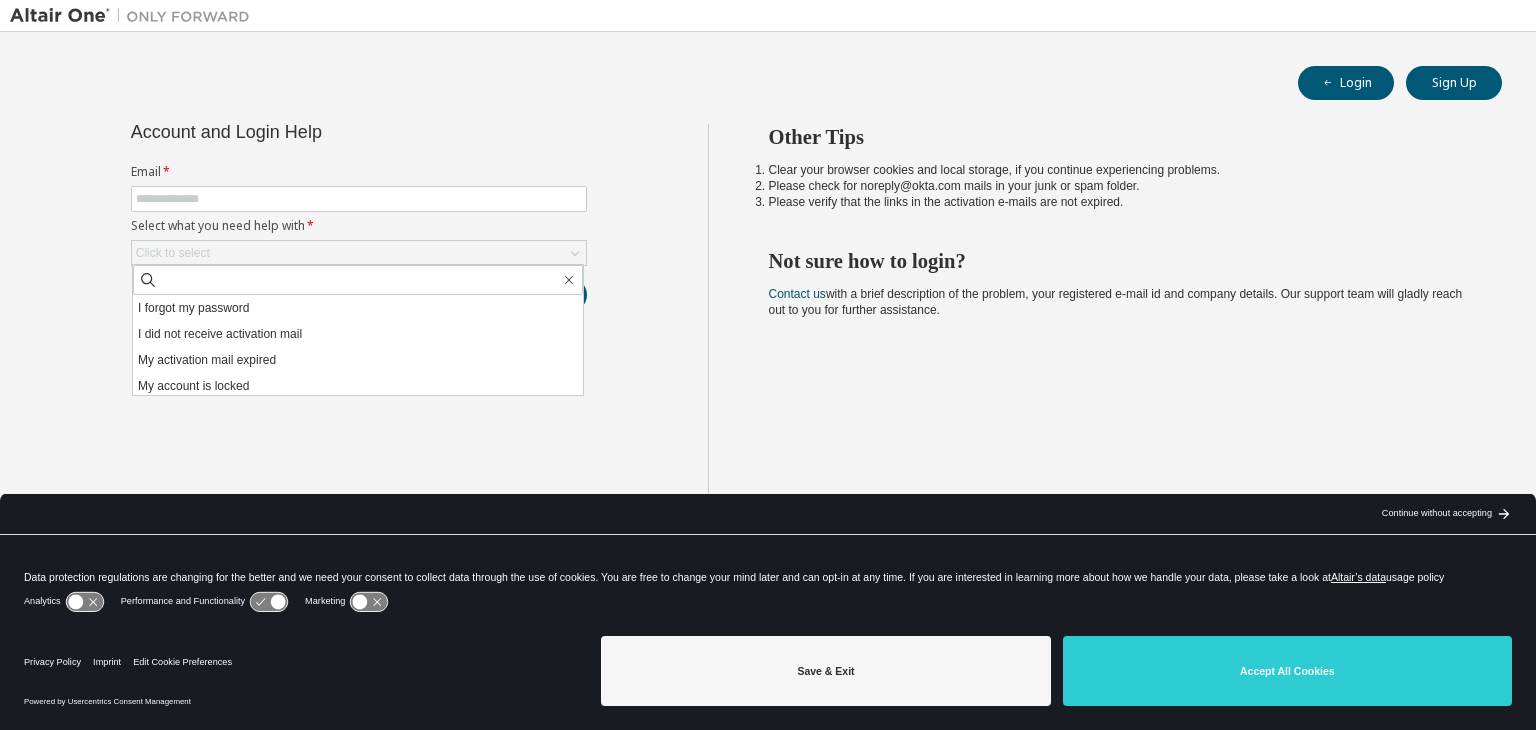 click on "I forgot my password" at bounding box center (358, 308) 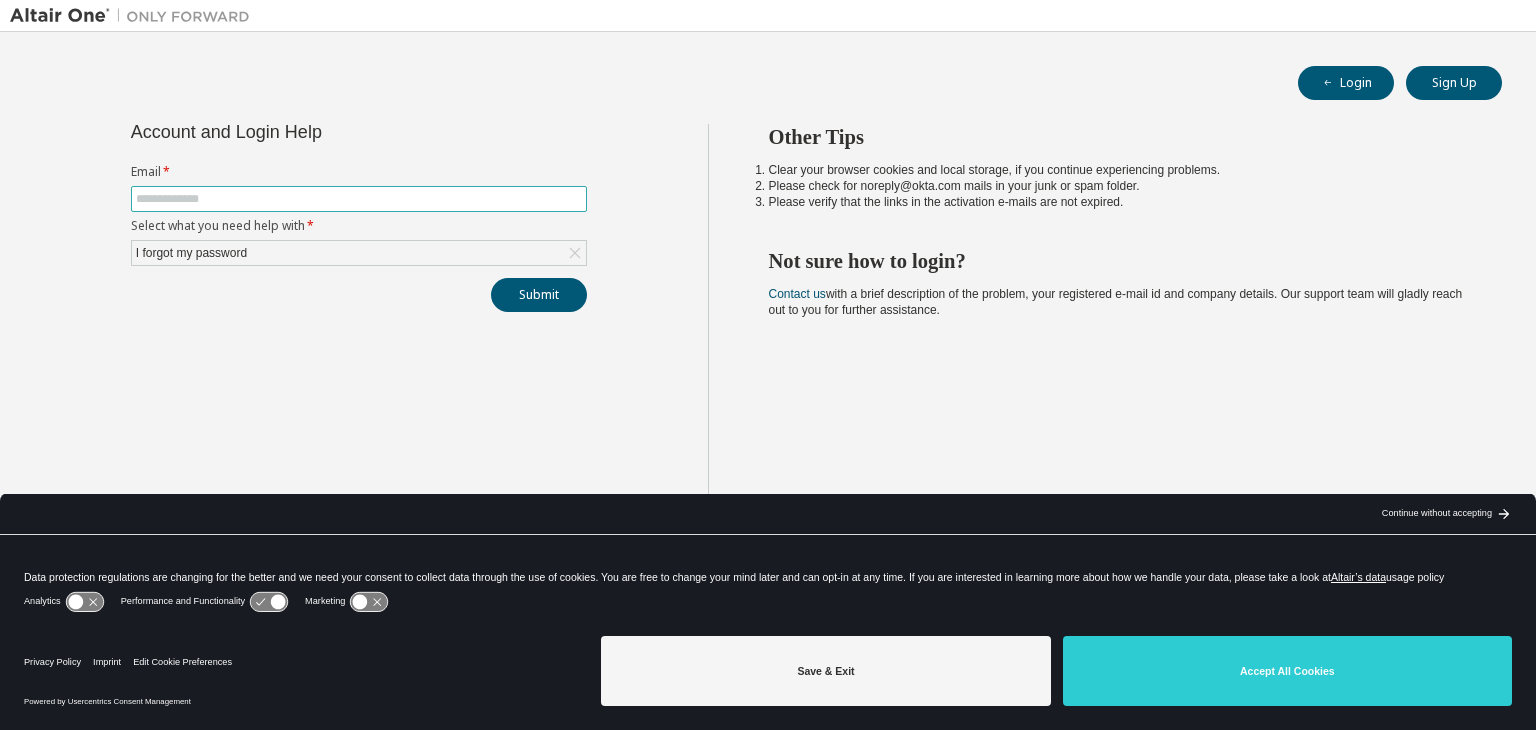 drag, startPoint x: 299, startPoint y: 216, endPoint x: 311, endPoint y: 201, distance: 19.209373 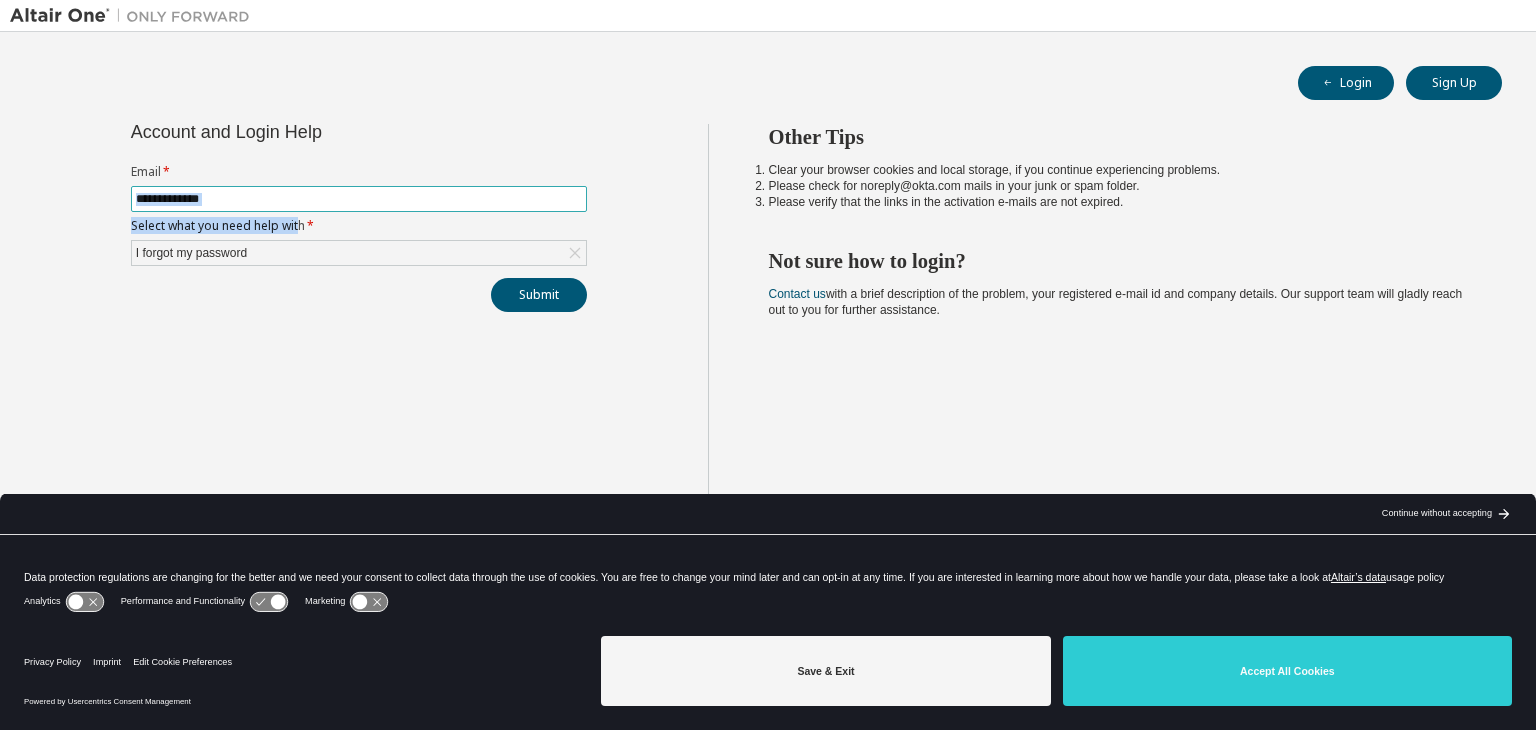 click at bounding box center [359, 199] 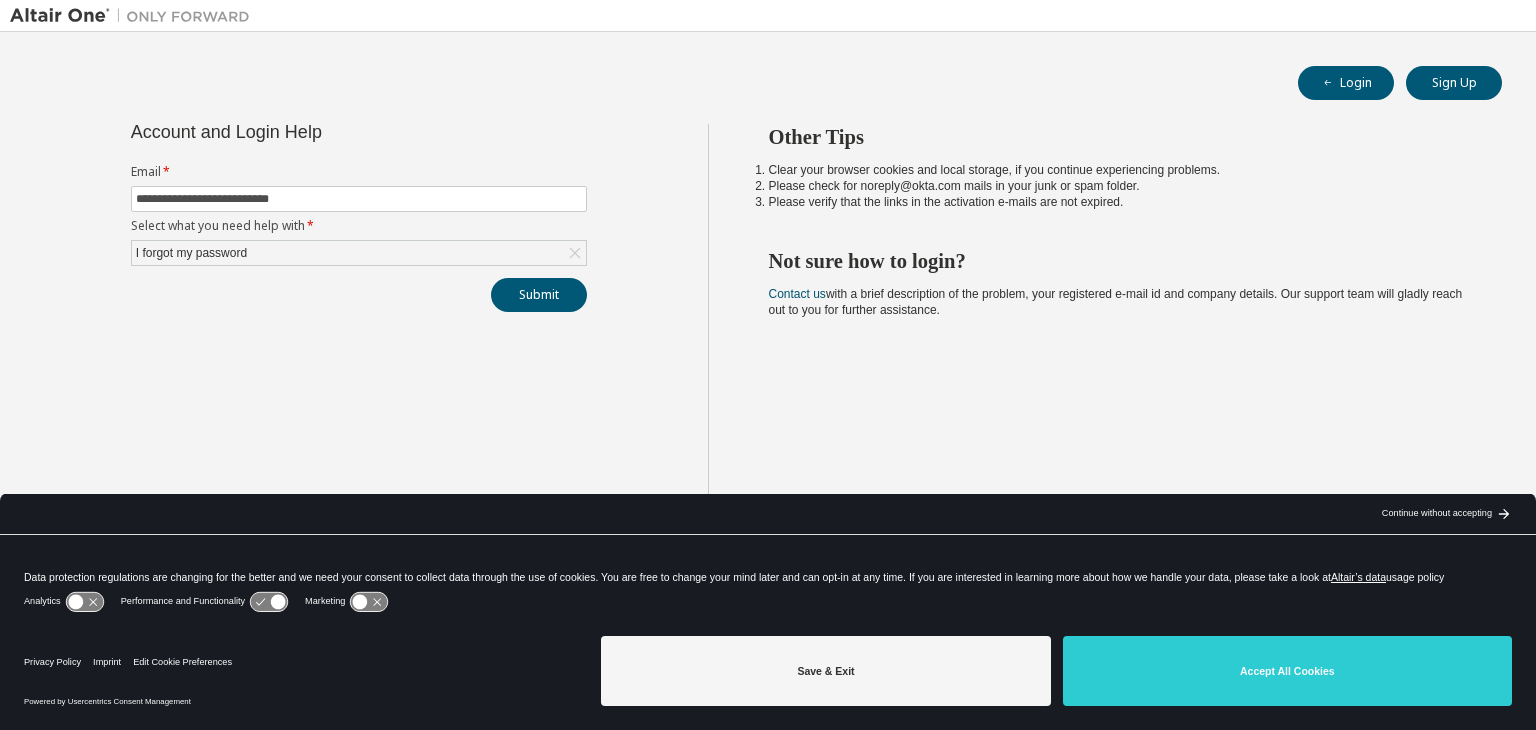click on "**********" at bounding box center [359, 381] 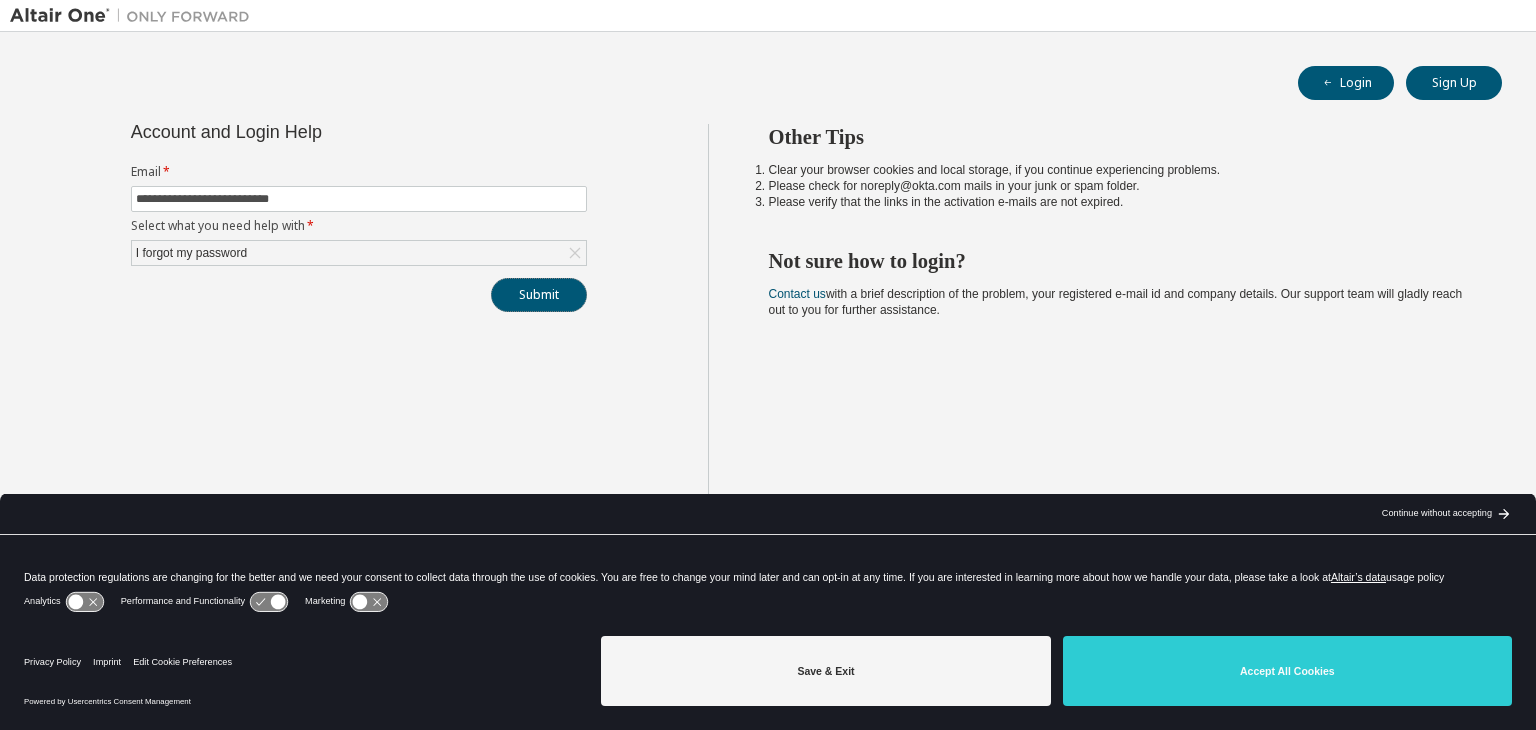click on "Submit" at bounding box center (539, 295) 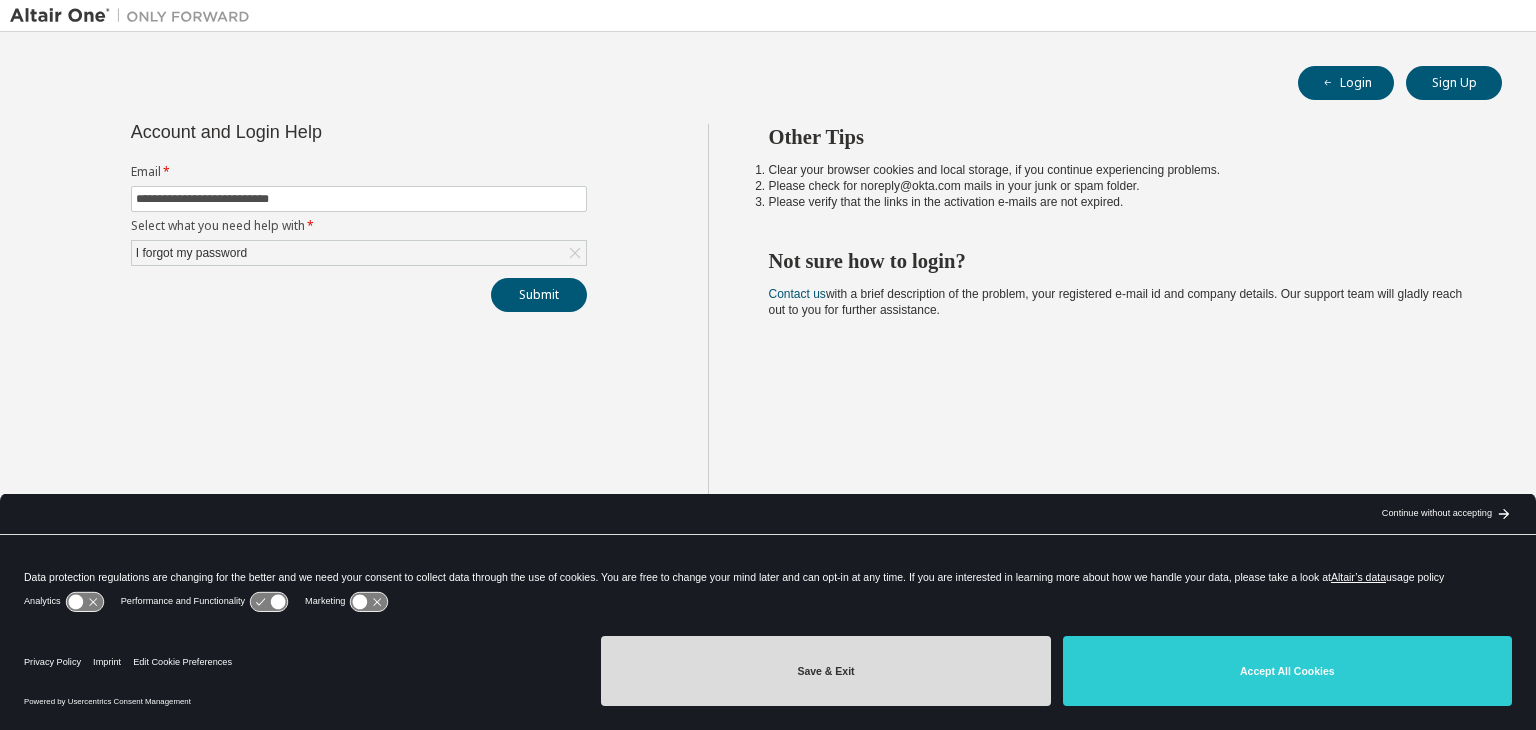 click on "Save & Exit" at bounding box center (825, 671) 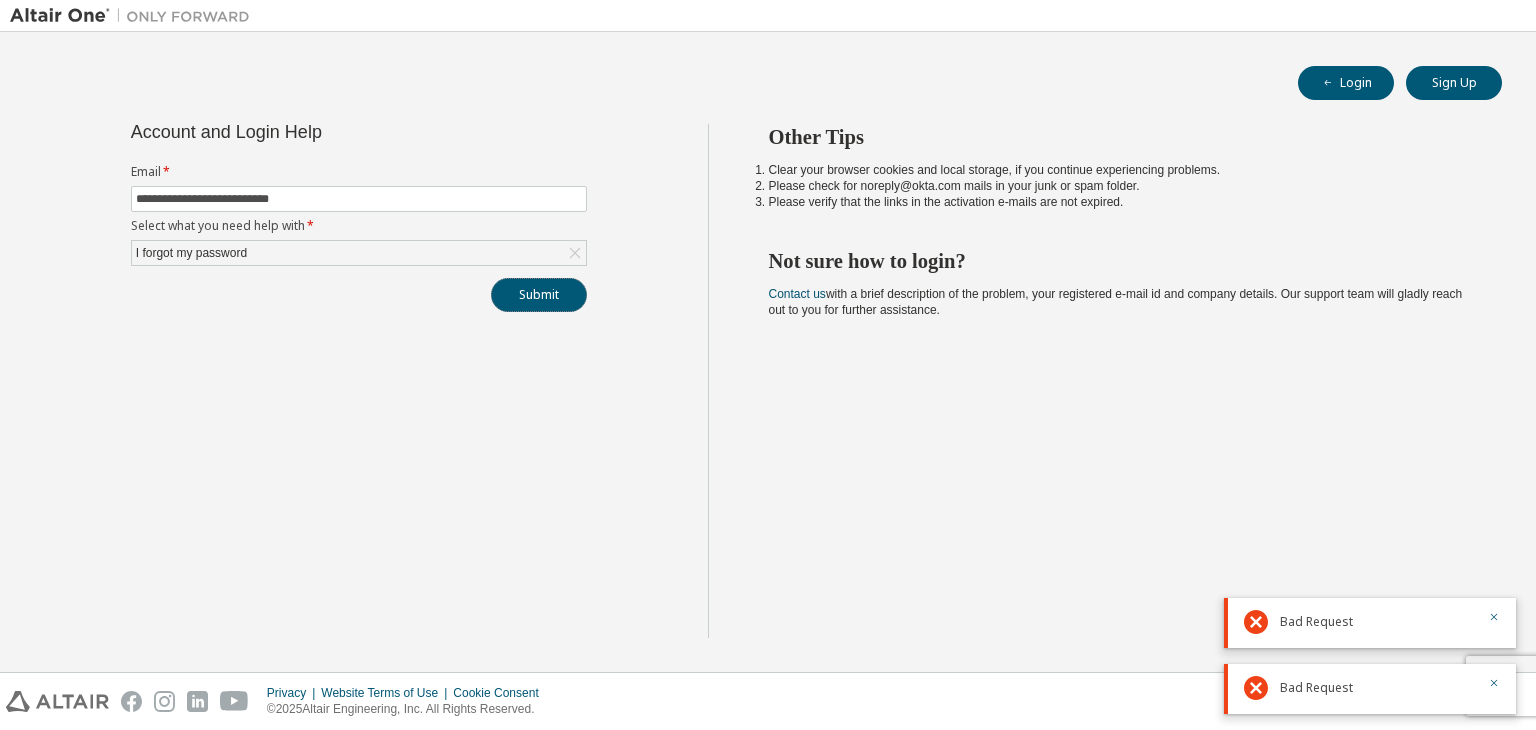 click on "Submit" at bounding box center [539, 295] 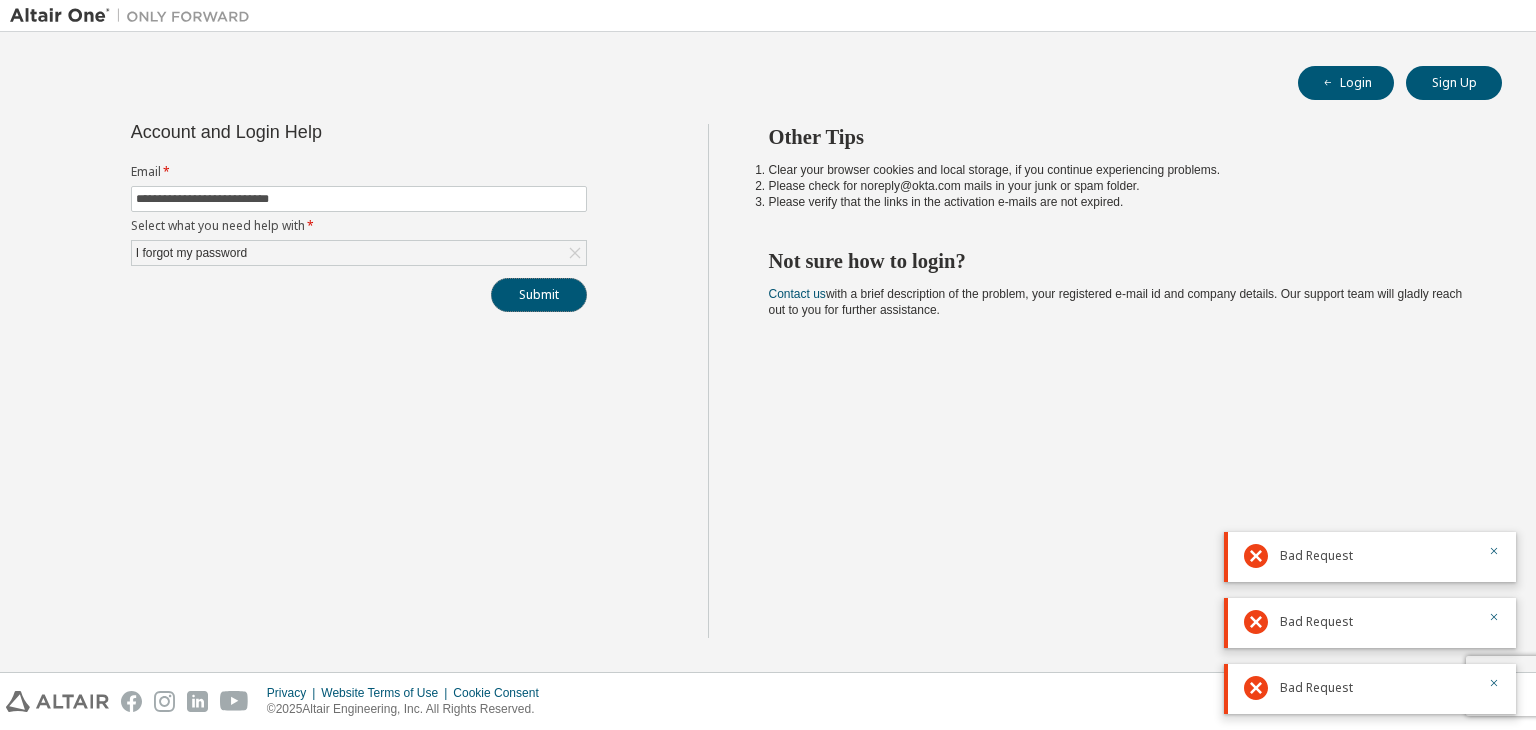 click on "Submit" at bounding box center (539, 295) 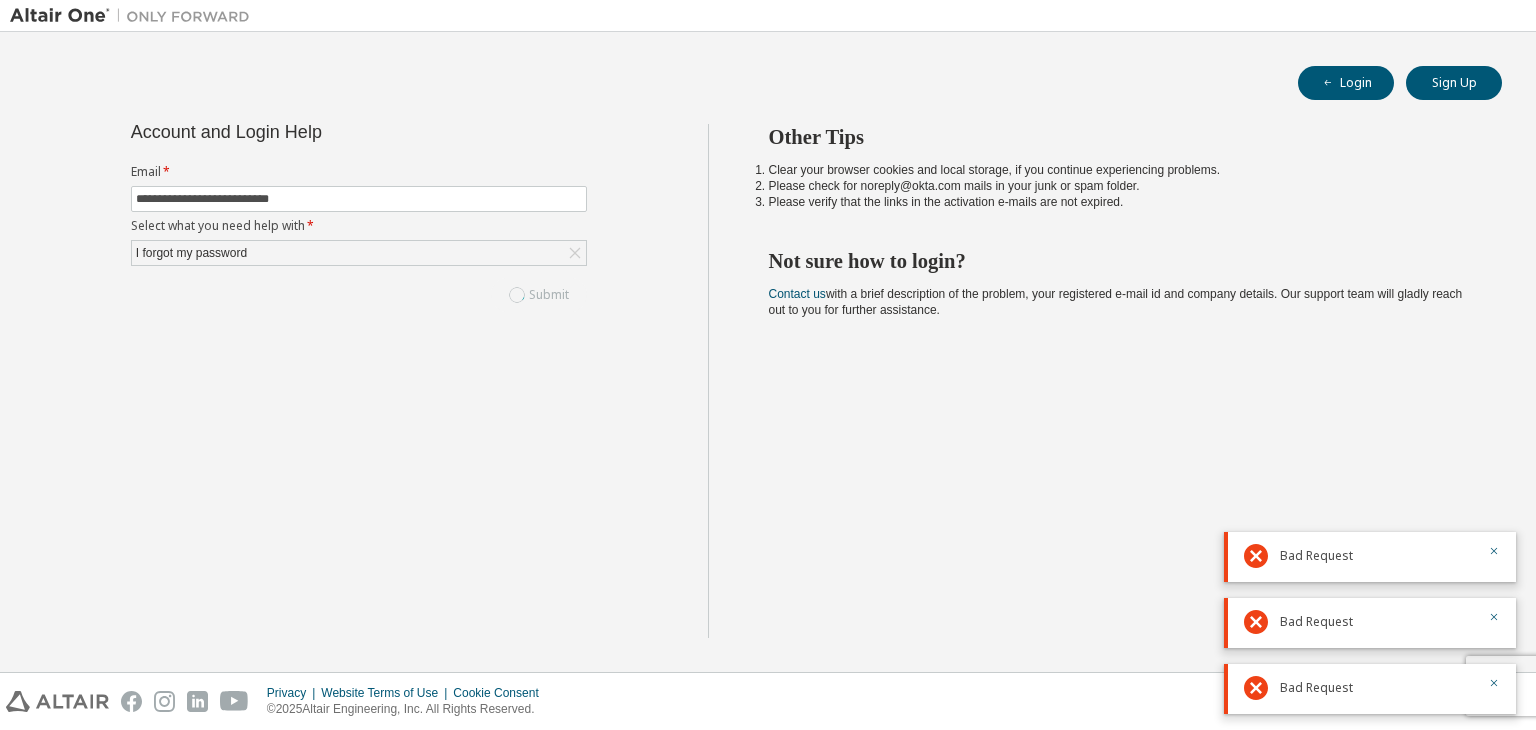 click on "Submit" at bounding box center [359, 295] 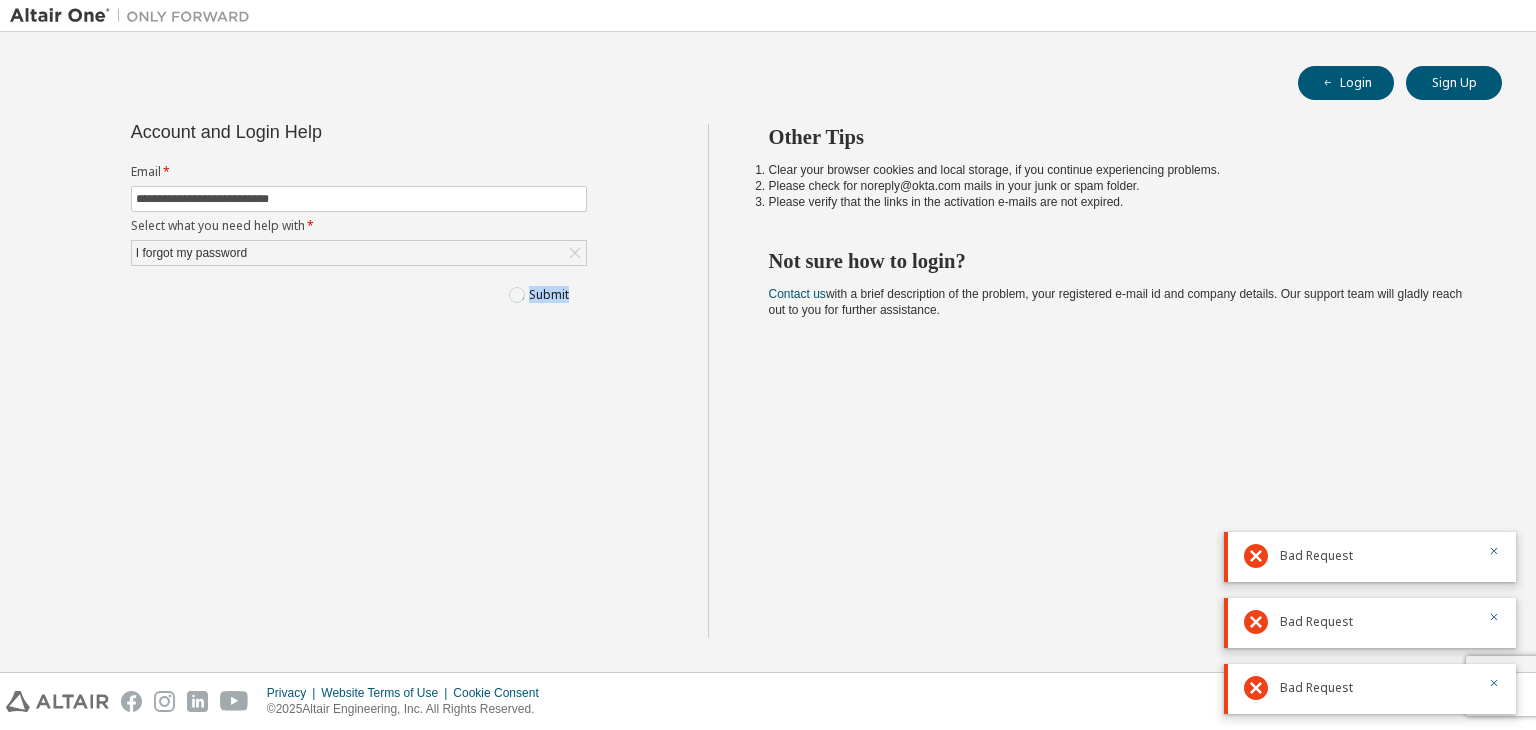 click on "Submit" at bounding box center [359, 295] 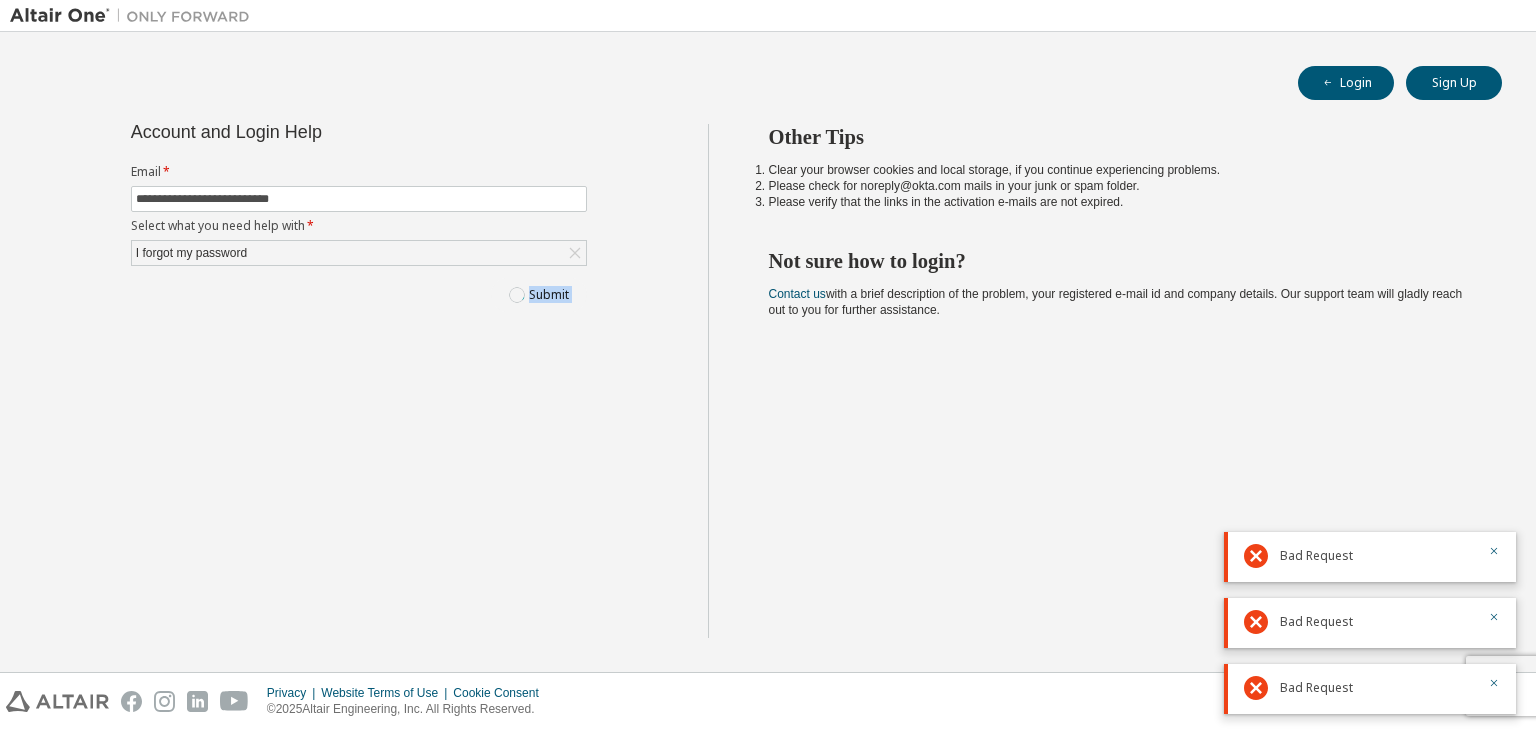 click on "Submit" at bounding box center [359, 295] 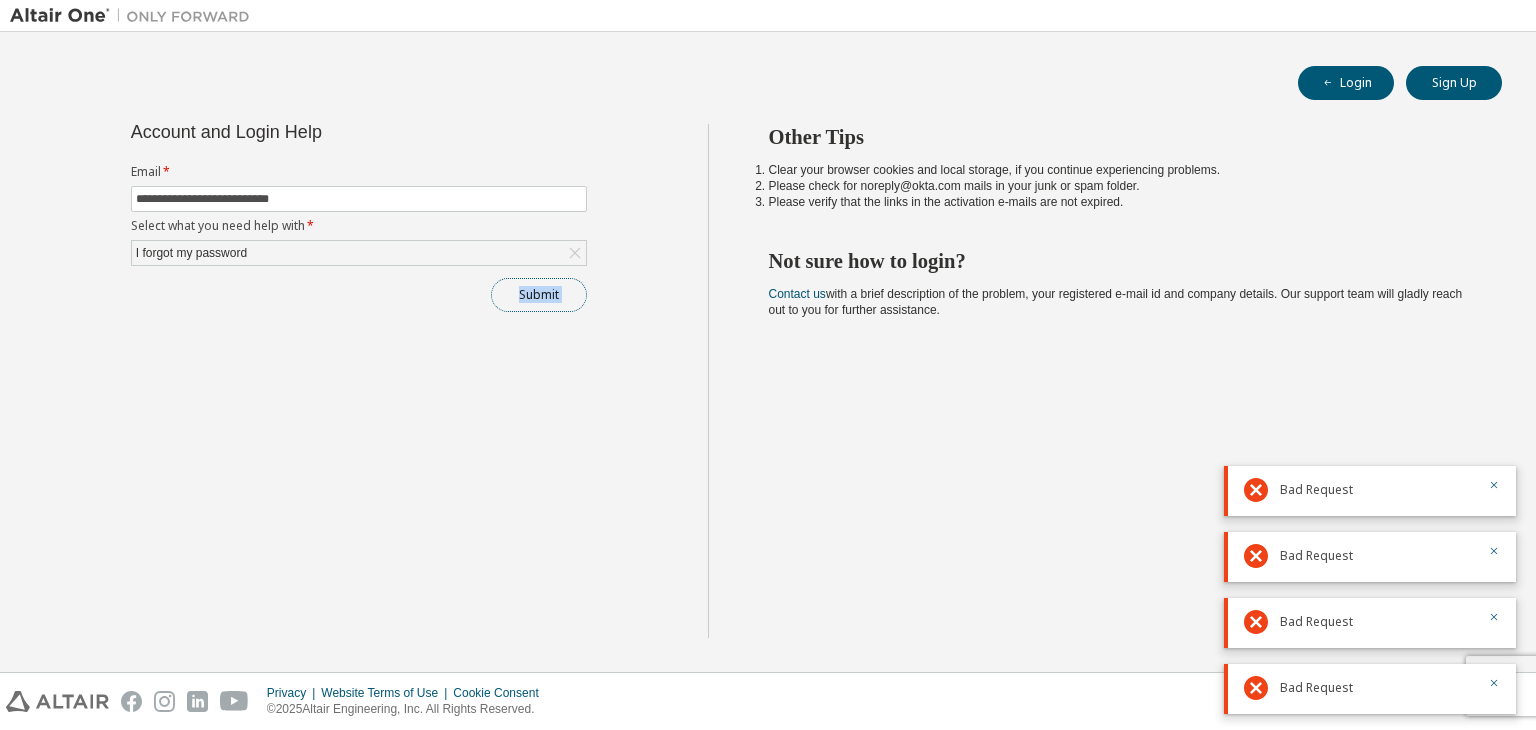 click on "Submit" at bounding box center (539, 295) 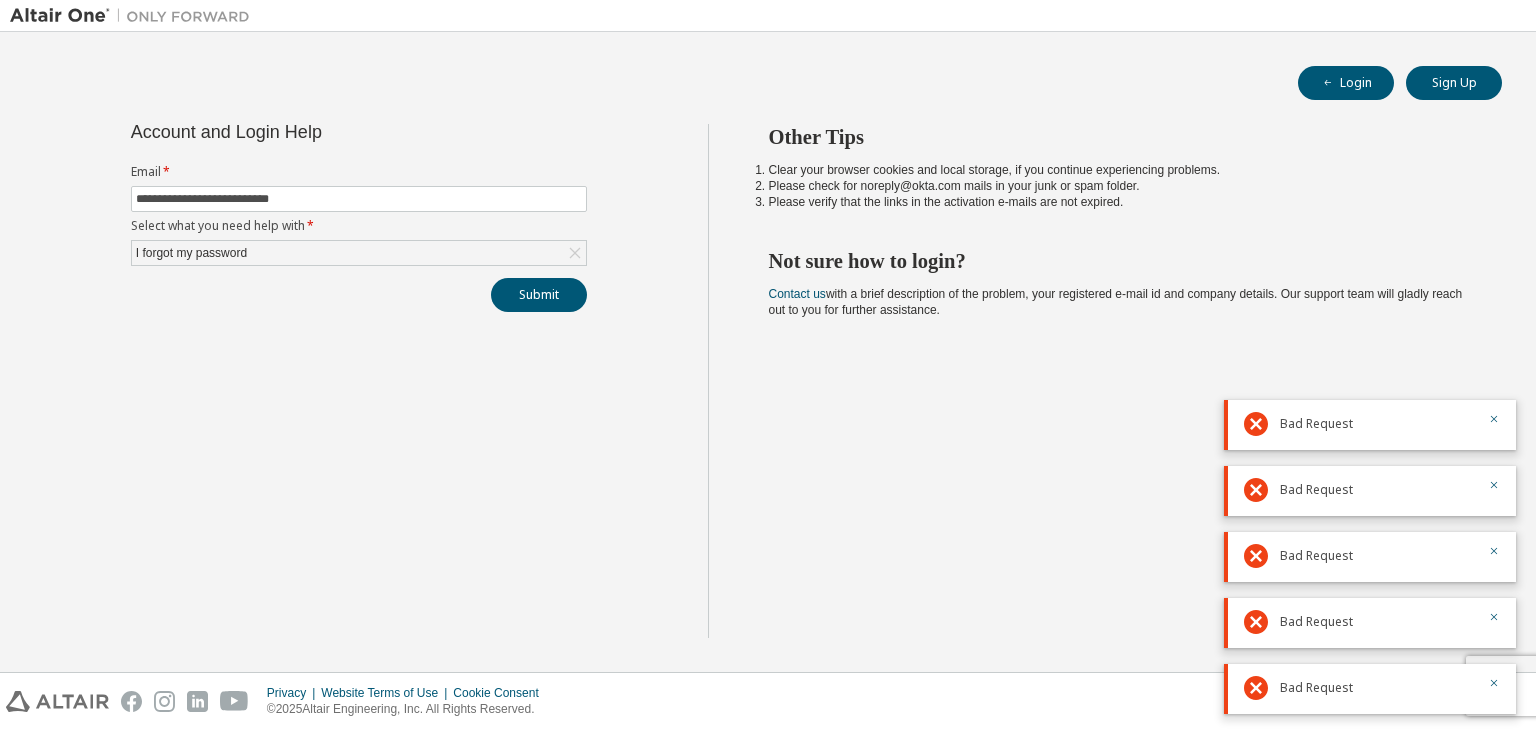 click at bounding box center (886, 15) 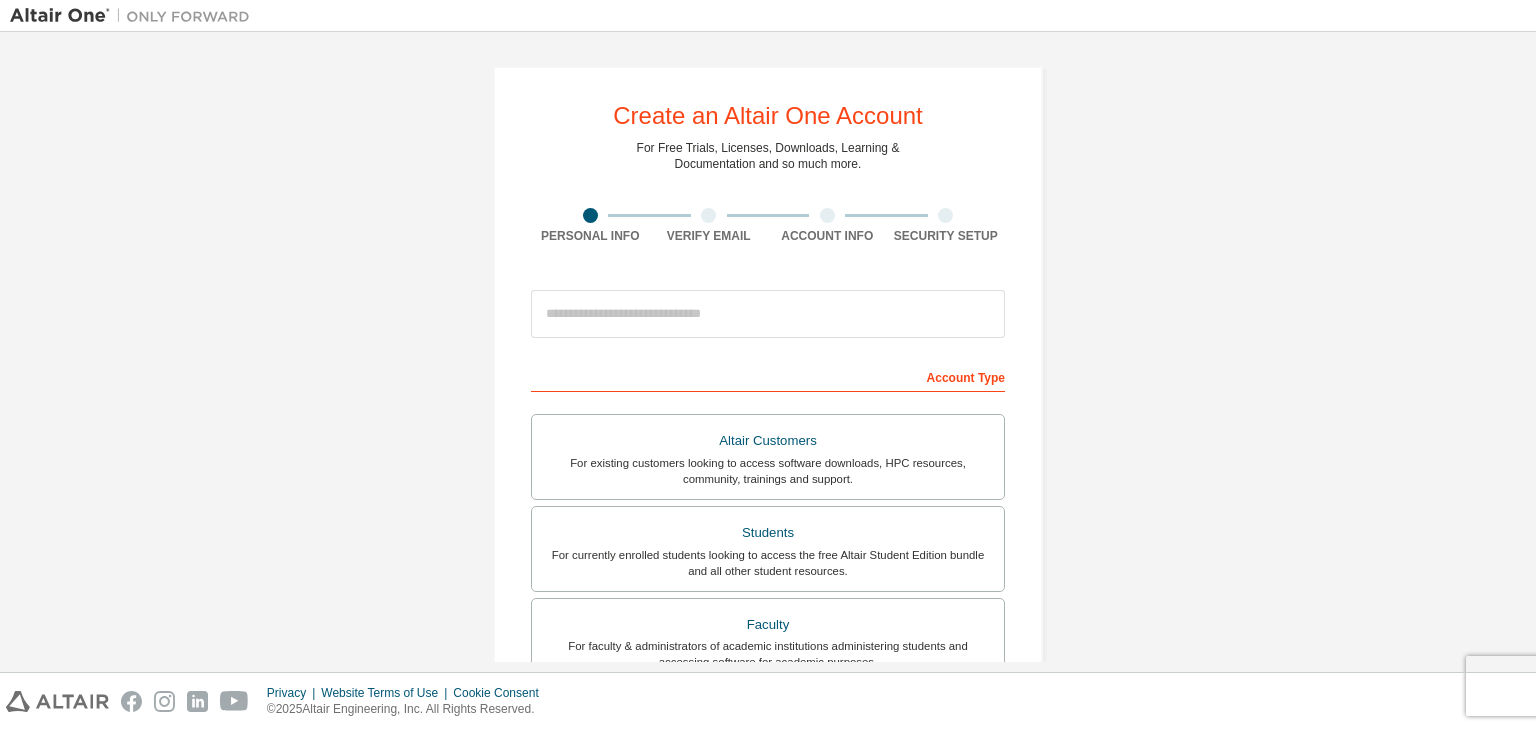 scroll, scrollTop: 0, scrollLeft: 0, axis: both 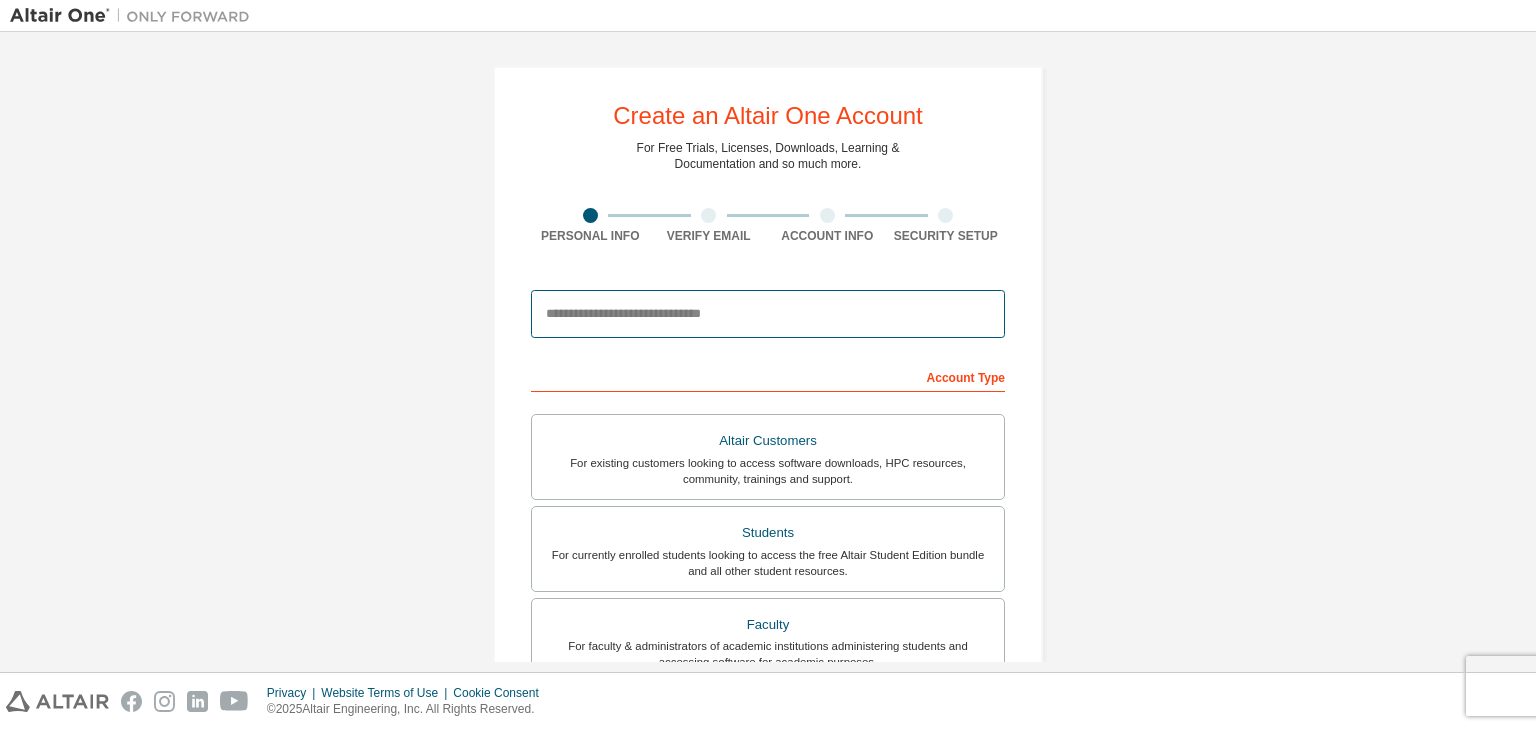 click at bounding box center (768, 314) 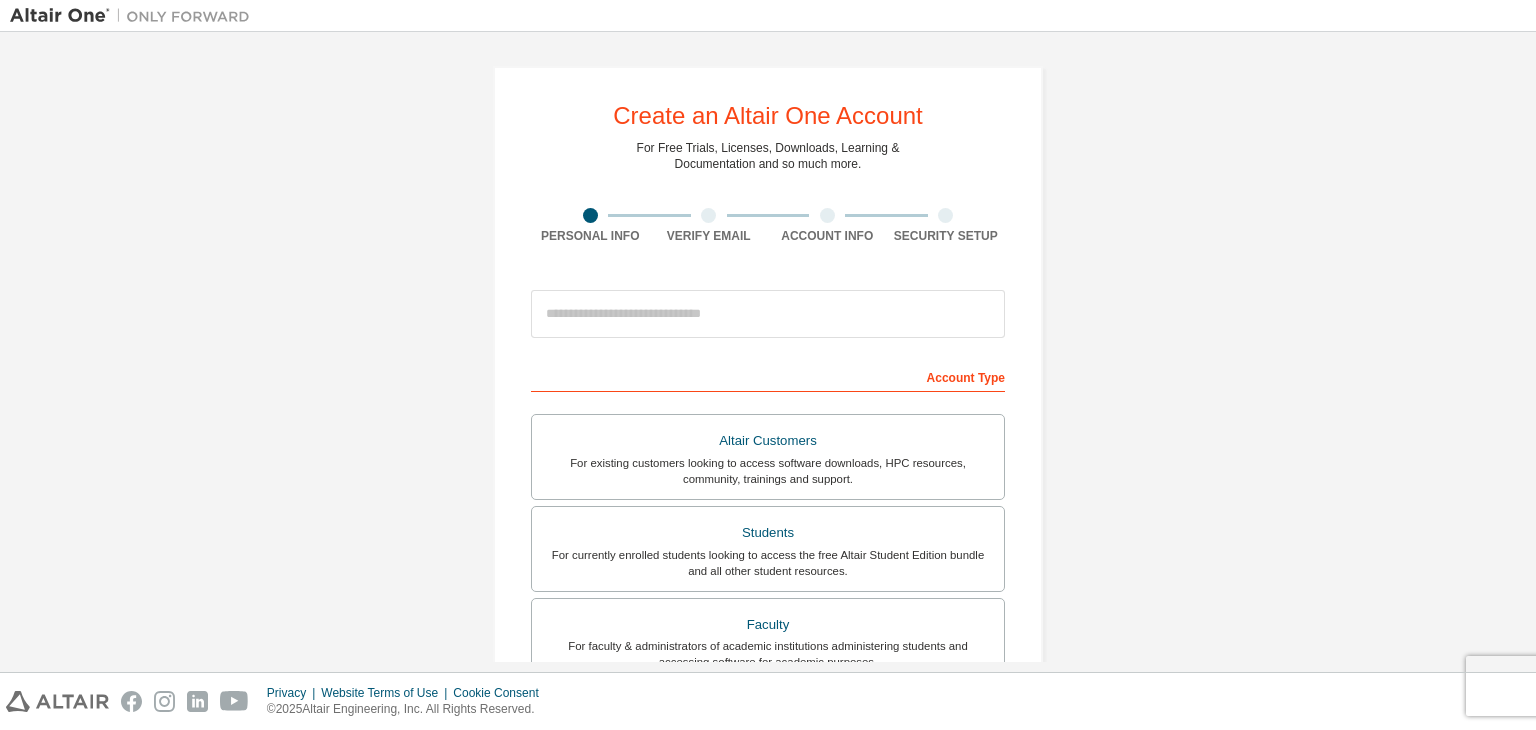 click on "Create an Altair One Account For Free Trials, Licenses, Downloads, Learning &  Documentation and so much more. Personal Info Verify Email Account Info Security Setup This is a federated email. No need to register a new account. You should be able to  login  by using your company's SSO credentials. Email already exists. Please try to  login  instead. Account Type Altair Customers For existing customers looking to access software downloads, HPC resources, community, trainings and support. Students For currently enrolled students looking to access the free Altair Student Edition bundle and all other student resources. Faculty For faculty & administrators of academic institutions administering students and accessing software for academic purposes. Everyone else For individuals, businesses and everyone else looking to try Altair software and explore our product offerings. Your Profile First Name Last Name Job Title Please provide State/Province to help us route sales and support resources to you more efficiently." at bounding box center [768, 571] 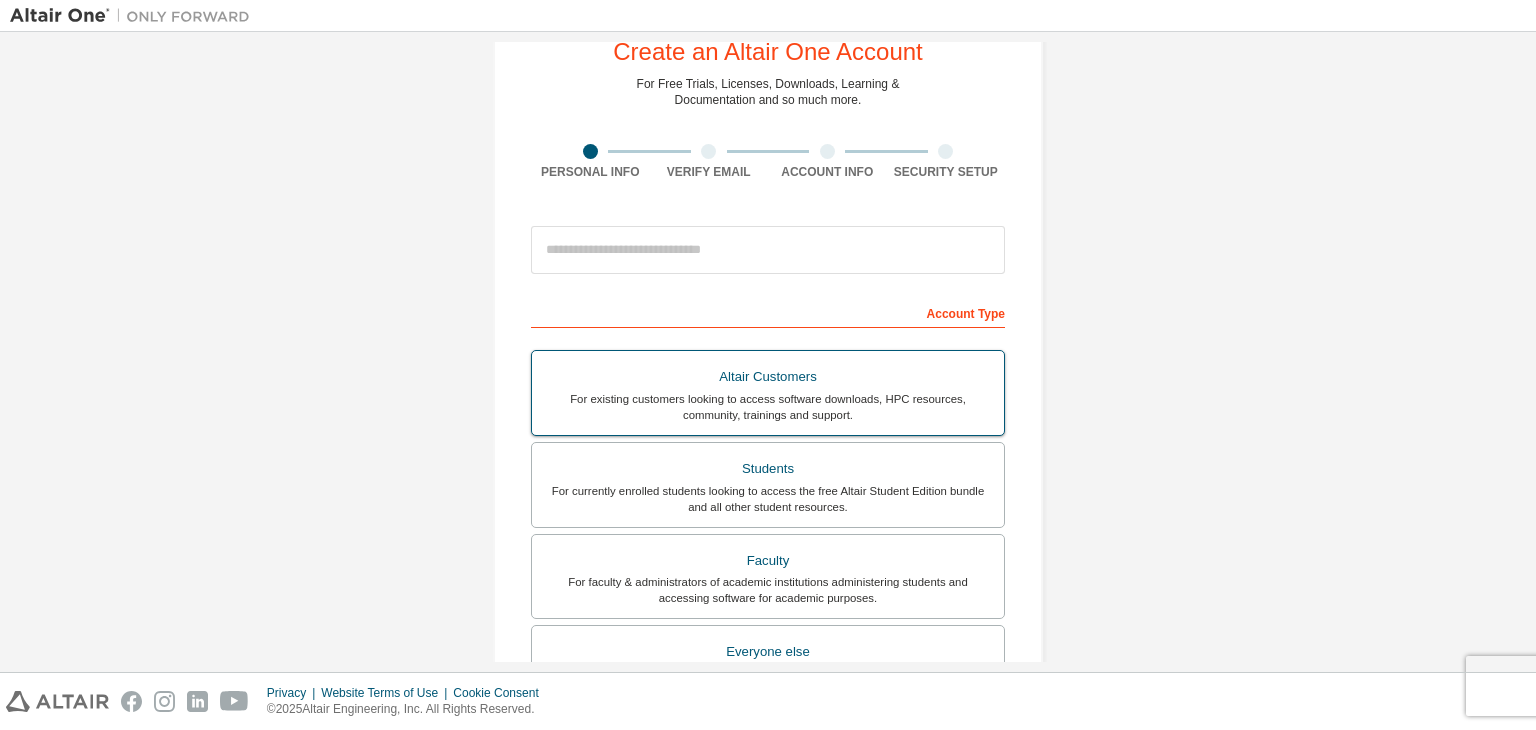 scroll, scrollTop: 200, scrollLeft: 0, axis: vertical 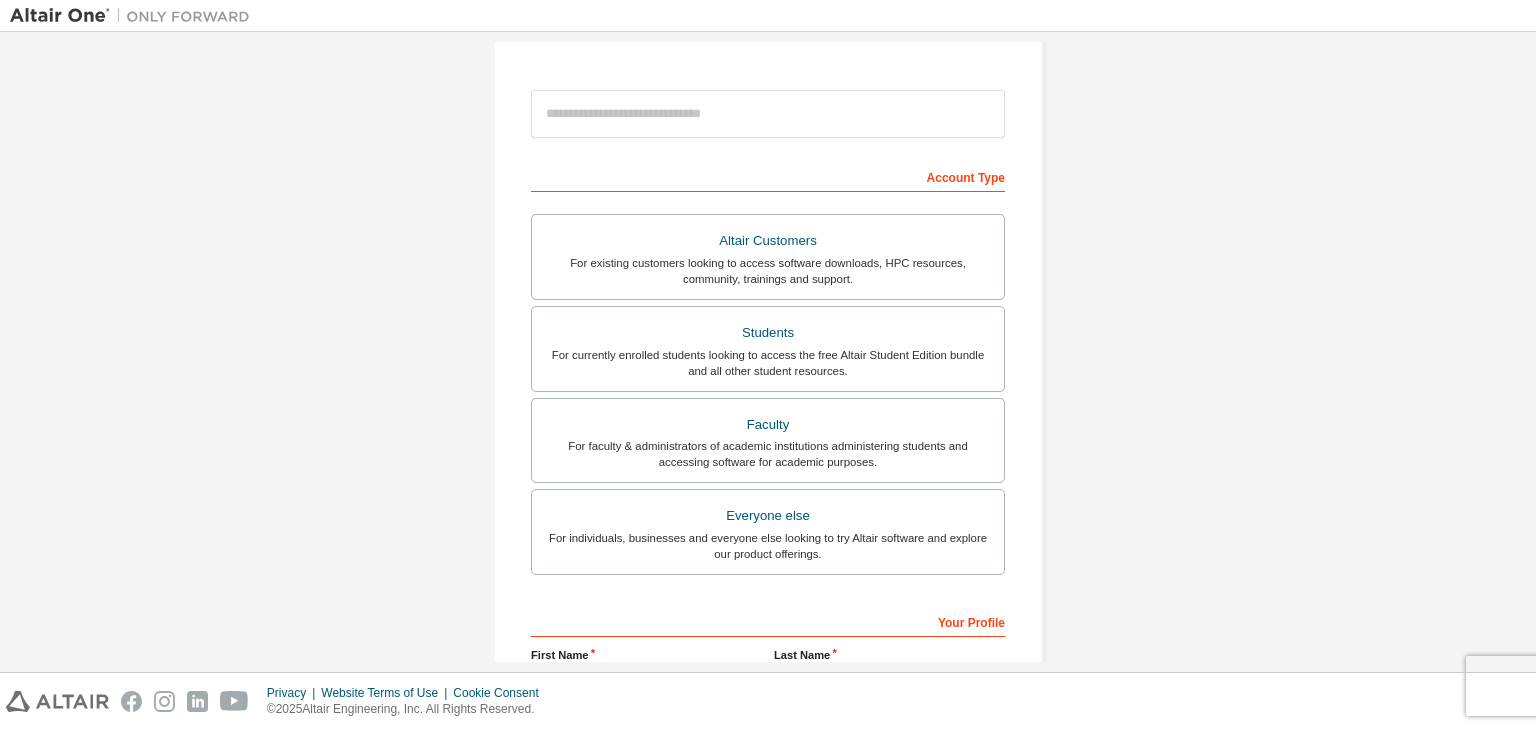 click at bounding box center (768, 114) 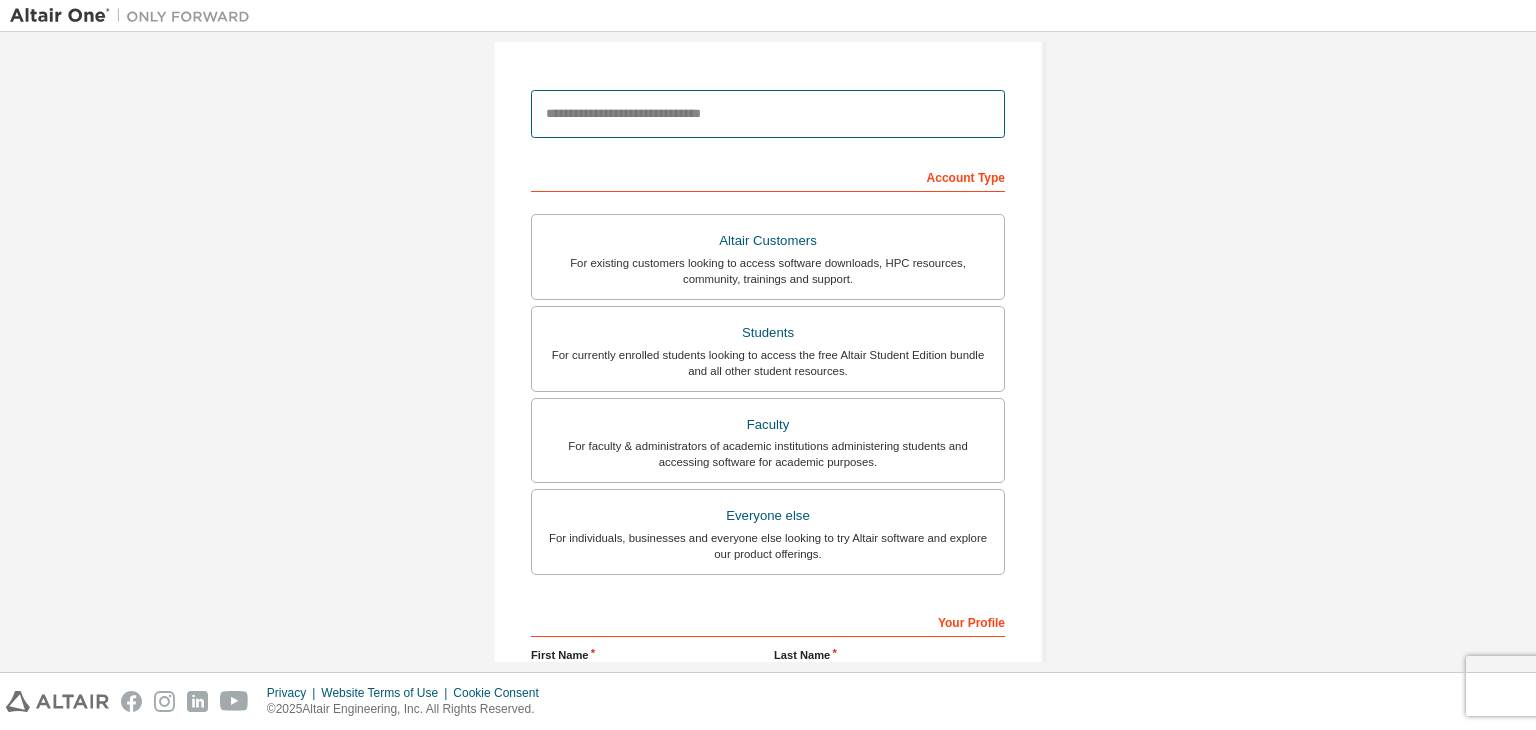 click at bounding box center (768, 114) 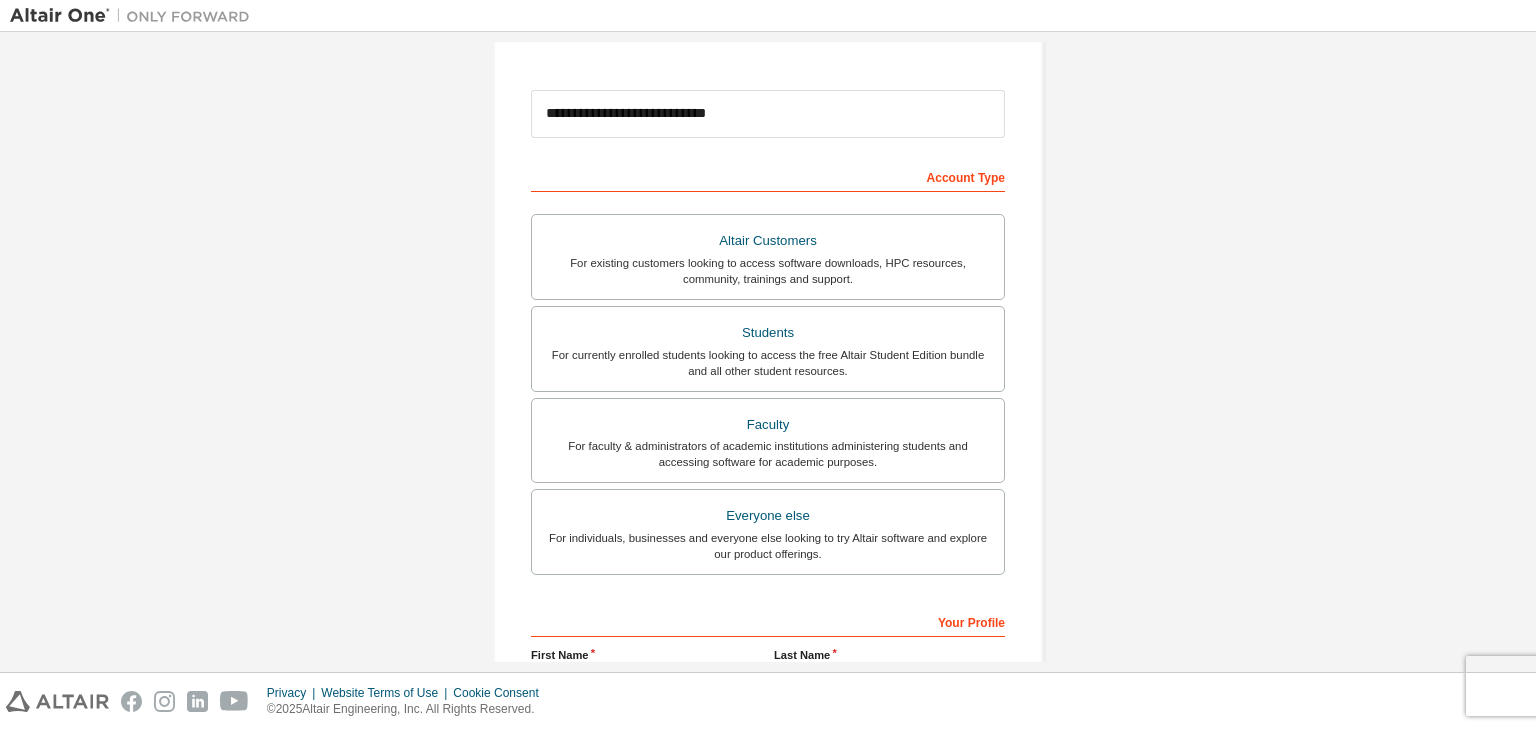 type on "*******" 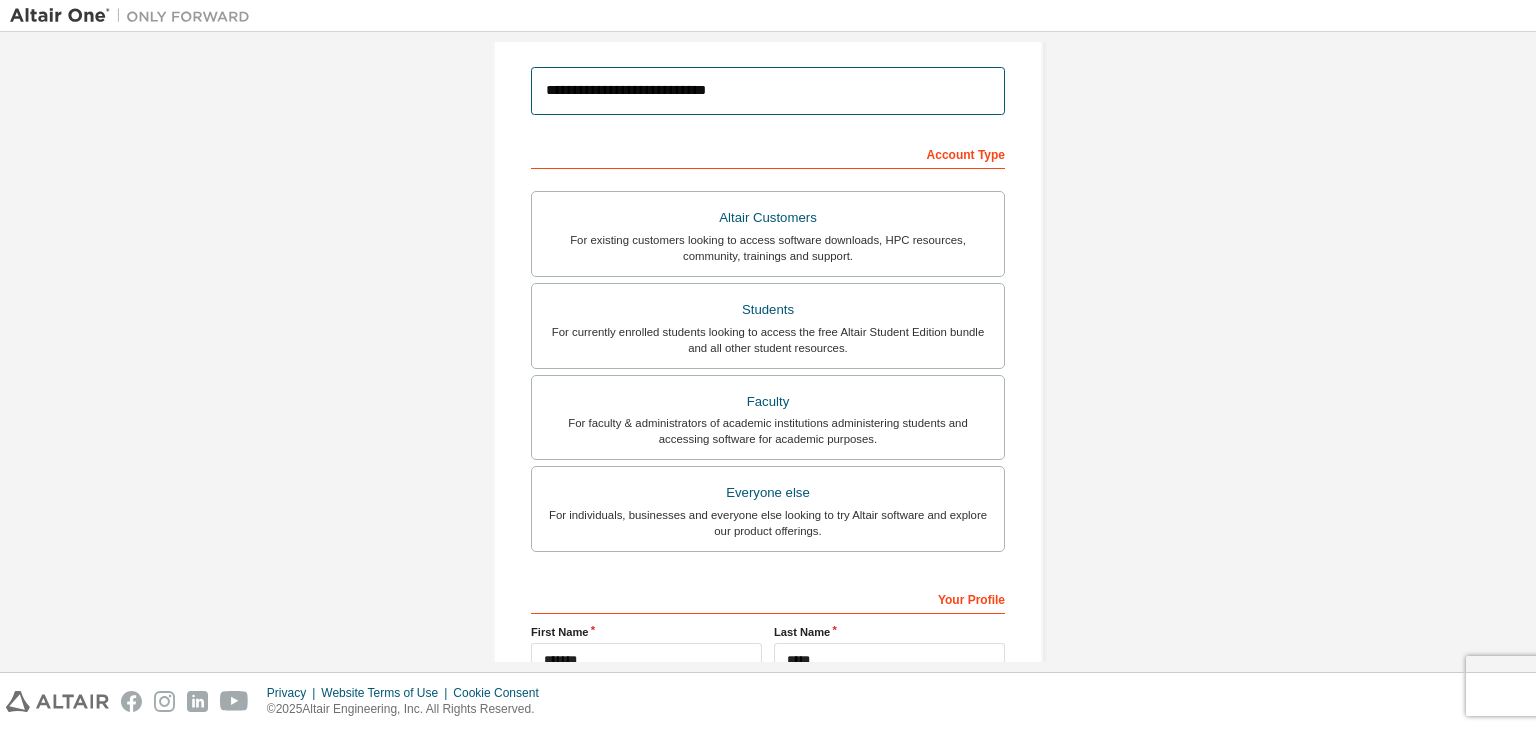 scroll, scrollTop: 435, scrollLeft: 0, axis: vertical 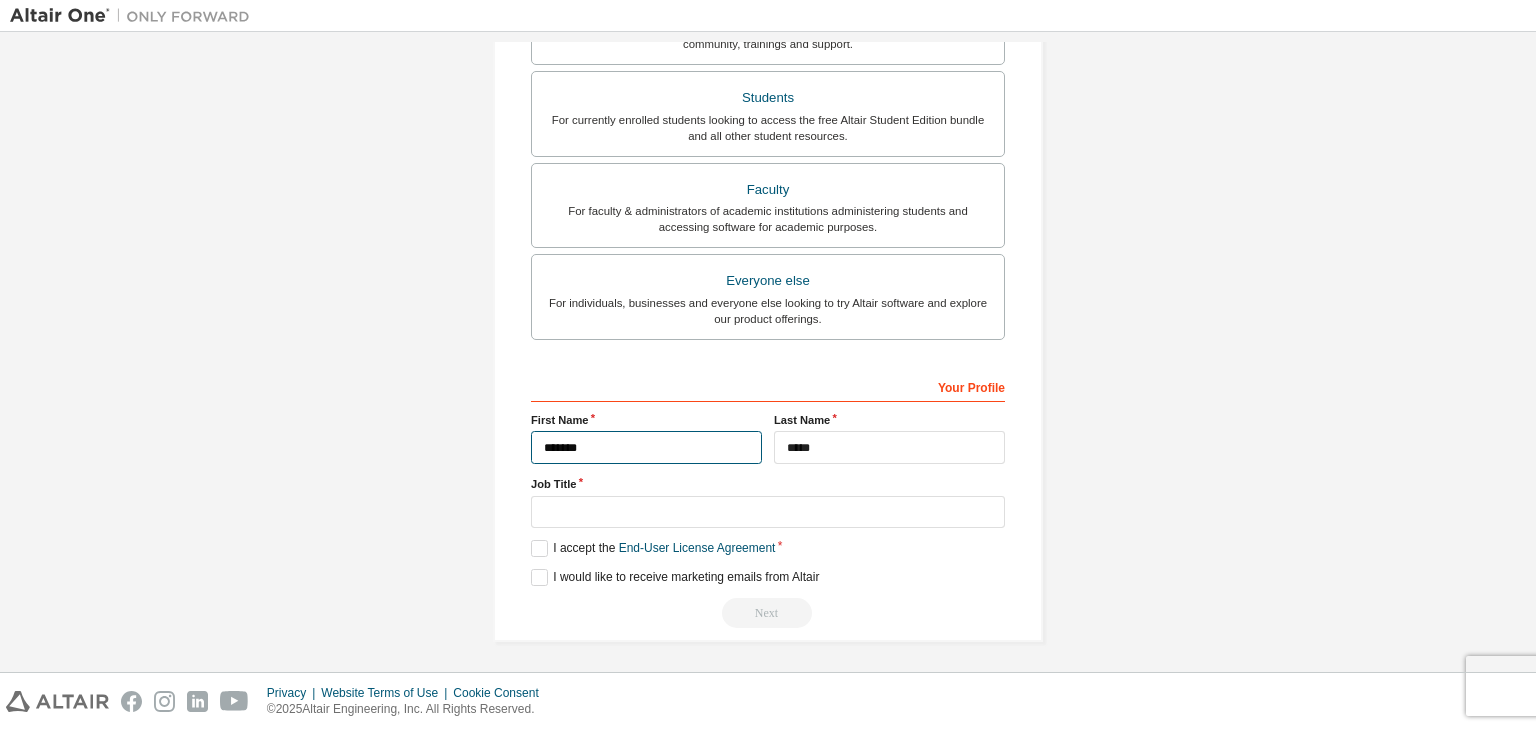 click on "*******" at bounding box center (646, 447) 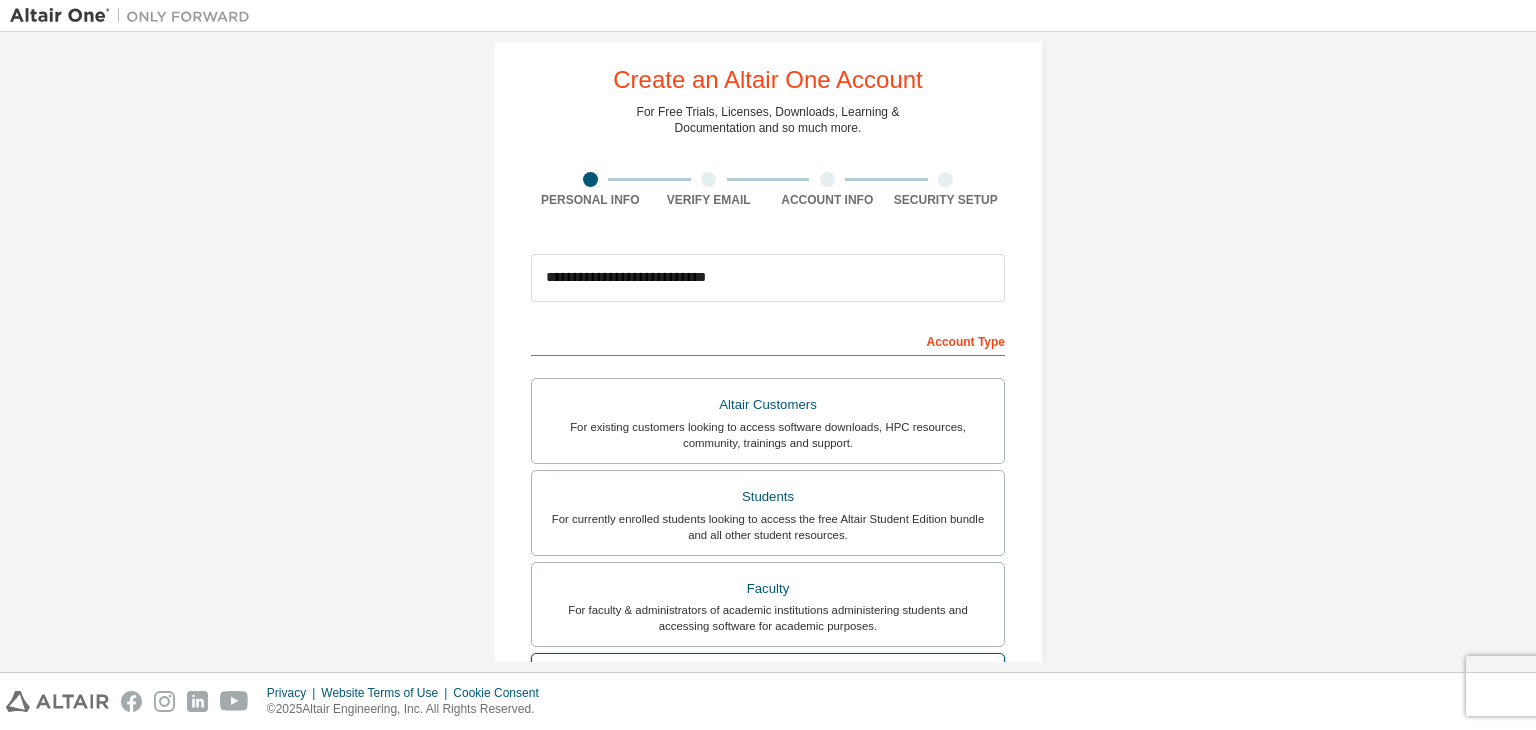 scroll, scrollTop: 0, scrollLeft: 0, axis: both 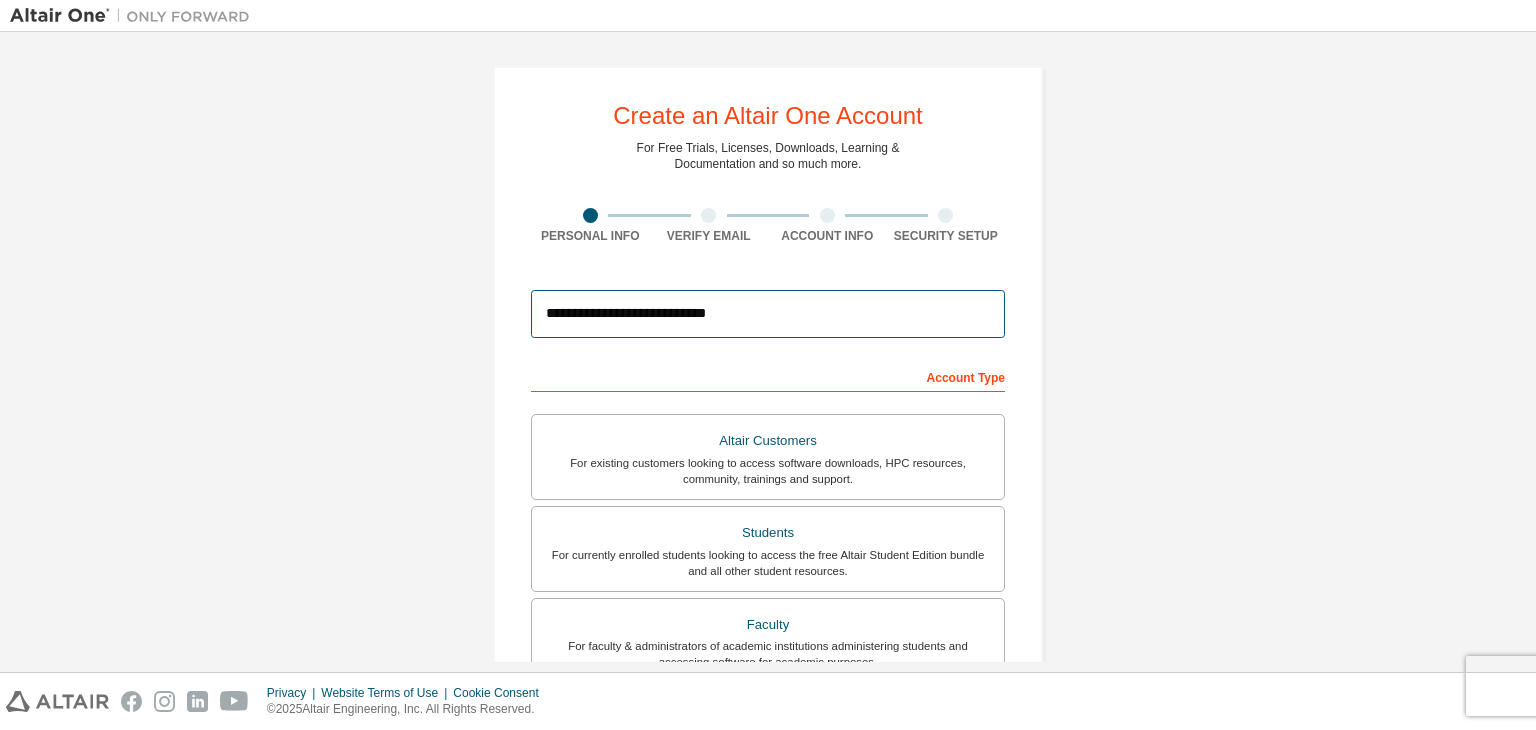 click on "**********" at bounding box center [768, 314] 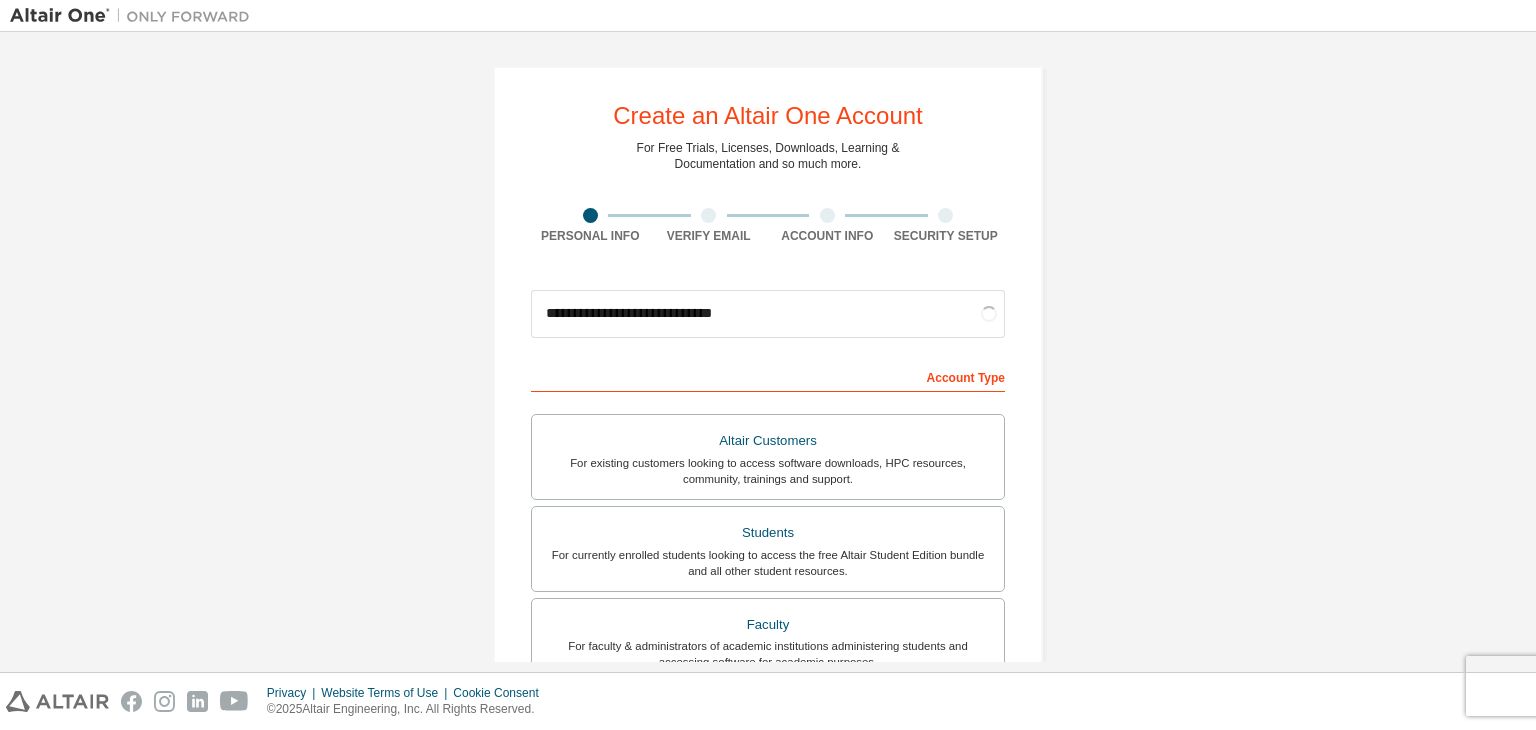 click on "Account Type" at bounding box center (768, 376) 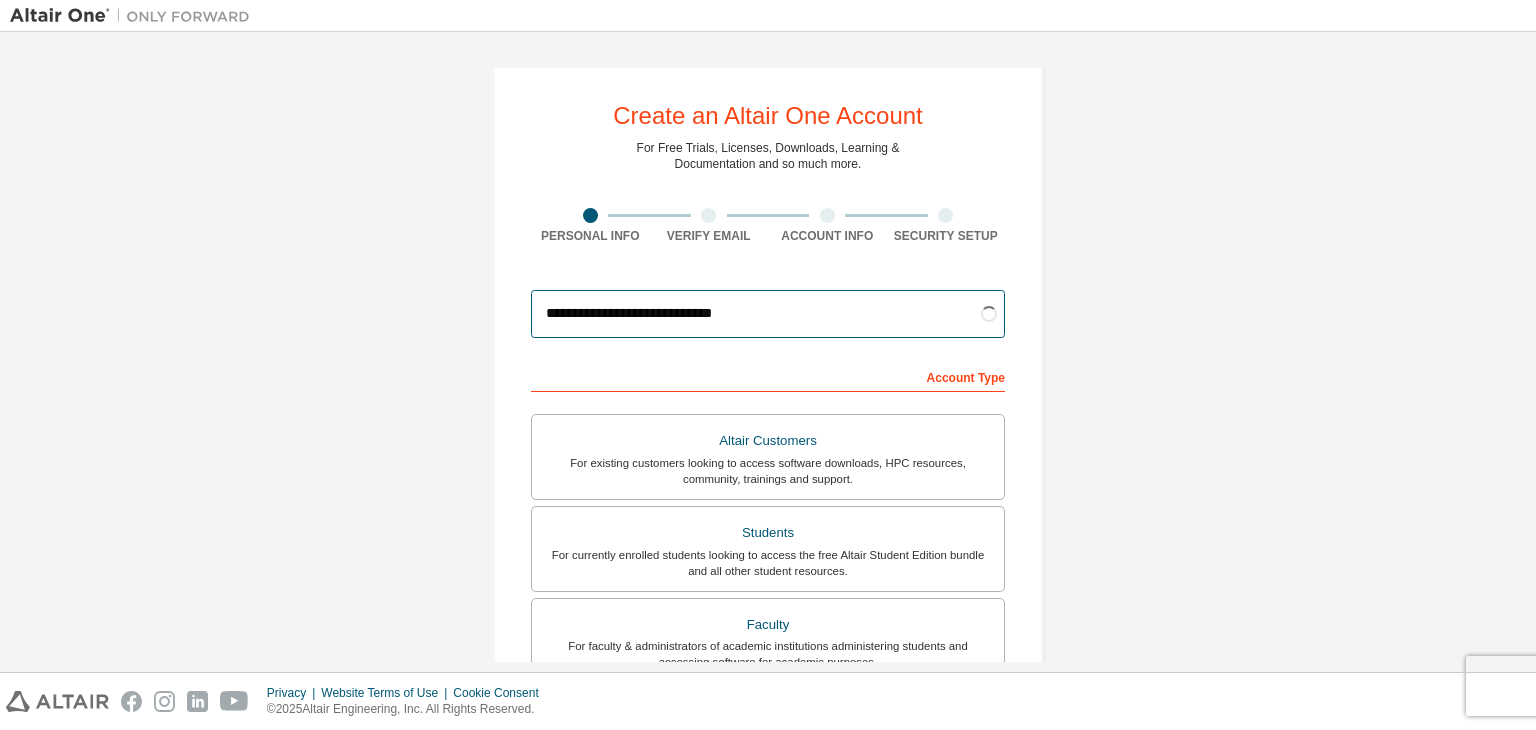 click on "**********" at bounding box center (768, 314) 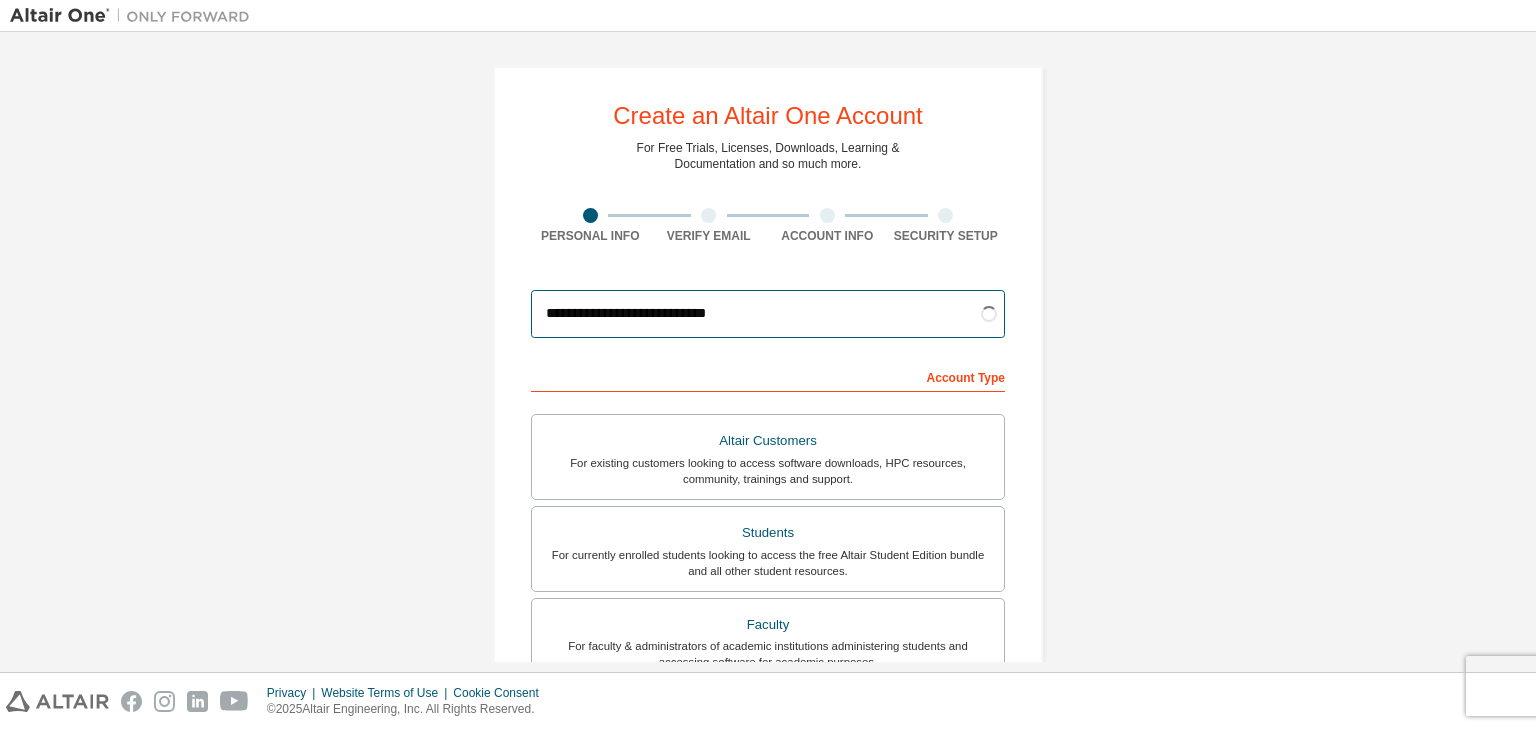 type on "**********" 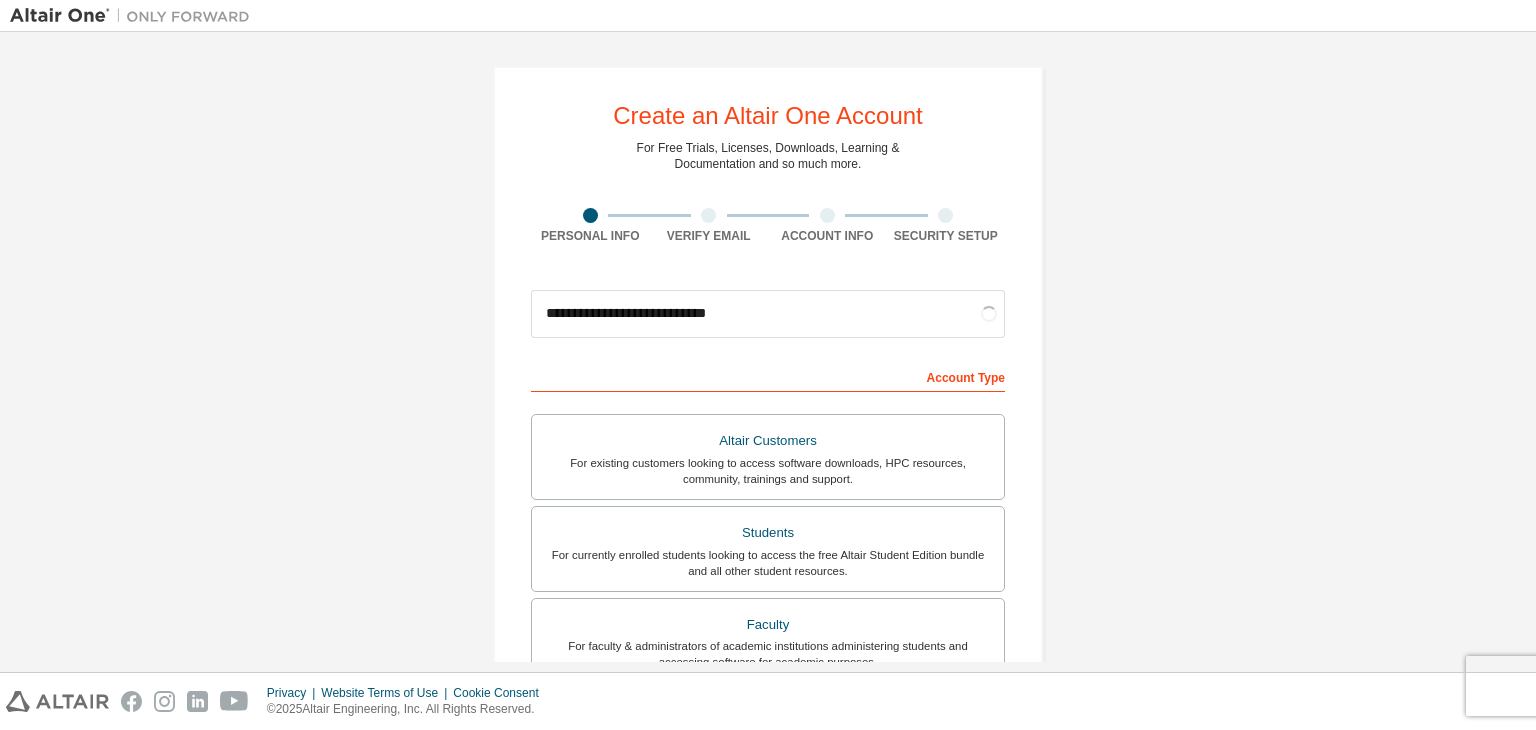 click on "Create an Altair One Account For Free Trials, Licenses, Downloads, Learning & Documentation and so much more. Personal Info Verify Email Account Info Security Setup This is a federated email. No need to register a new account. You should be able to login by using your company's SSO credentials. Email already exists. Please try to login instead. [MASK] Account Type Altair Customers For existing customers looking to access software downloads, HPC resources, community, trainings and support. Students For currently enrolled students looking to access the free Altair Student Edition bundle and all other student resources. Faculty For faculty & administrators of academic institutions administering students and accessing software for academic purposes. Everyone else For individuals, businesses and everyone else looking to try Altair software and explore our product offerings. Your Profile First Name [MASK] Last Name [MASK] Job Title I accept the End-User License Agreement Next" at bounding box center [768, 571] 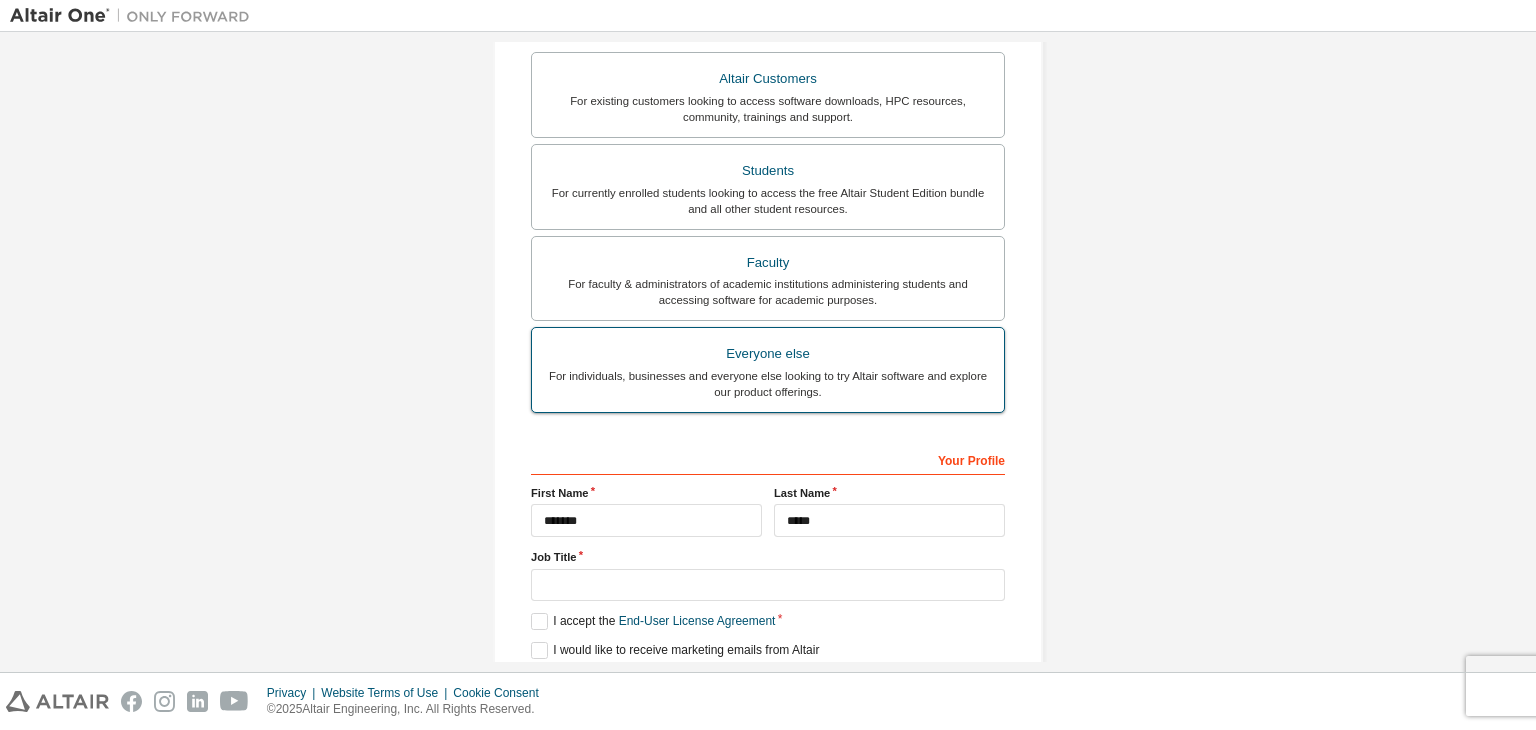 scroll, scrollTop: 400, scrollLeft: 0, axis: vertical 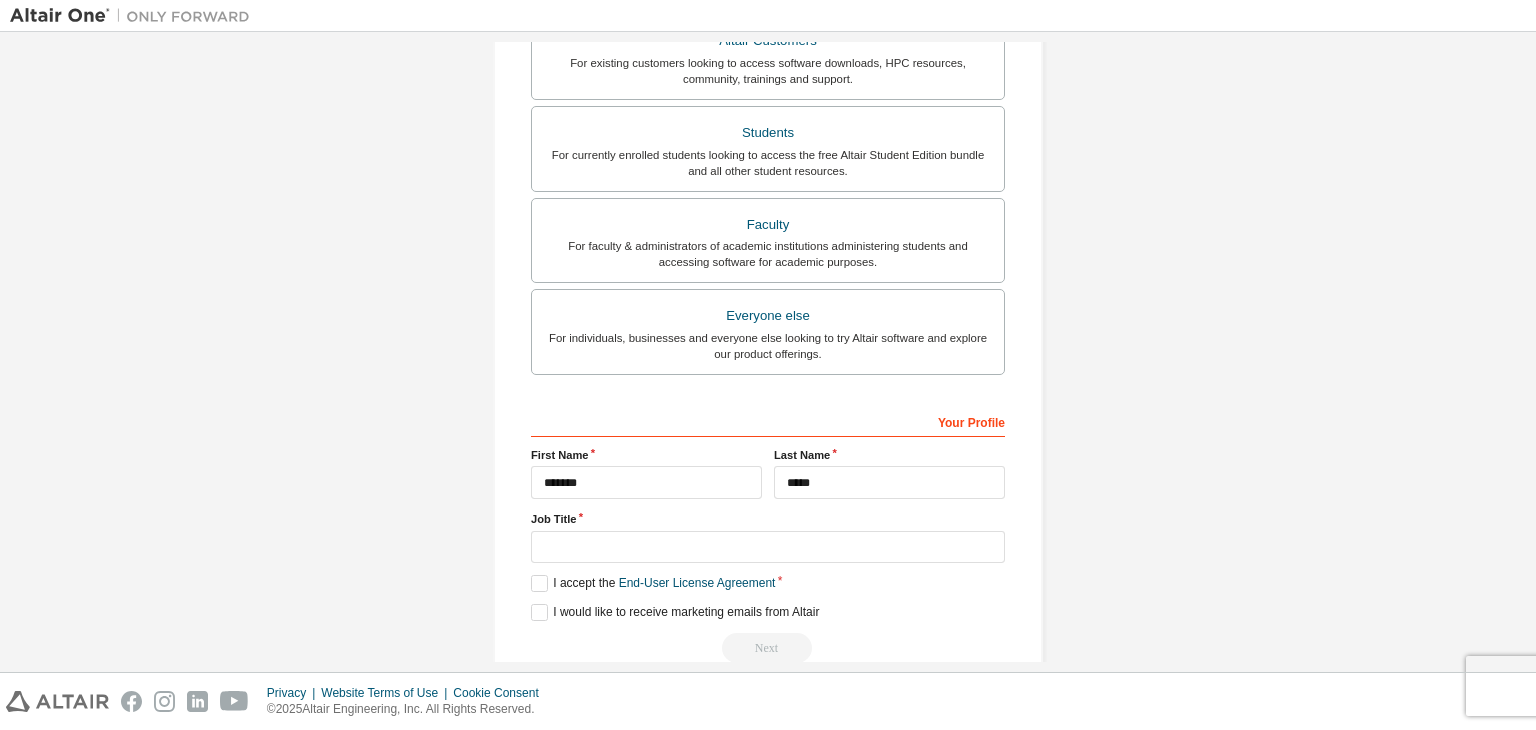 click on "First Name [MASK]" at bounding box center (646, 473) 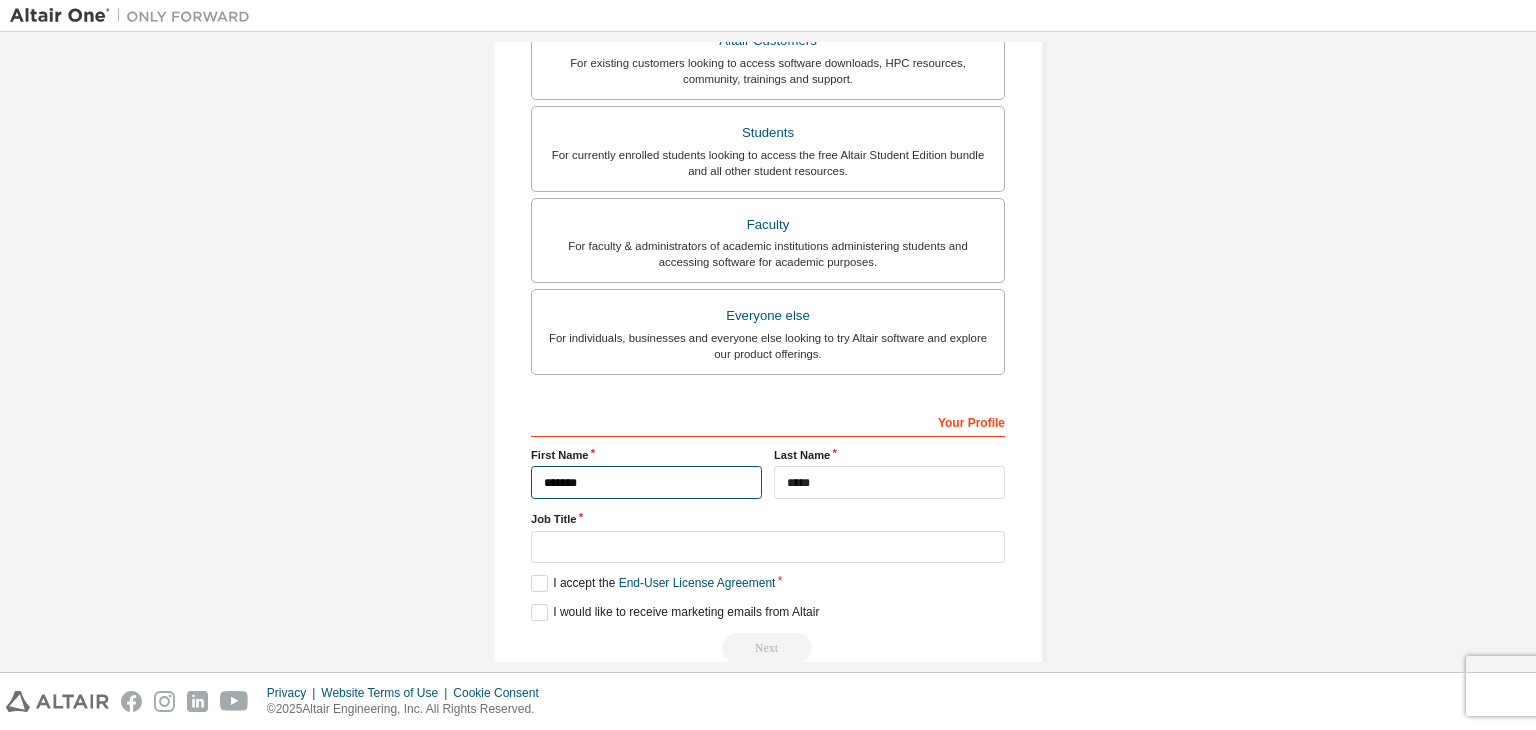 click on "*******" at bounding box center [646, 482] 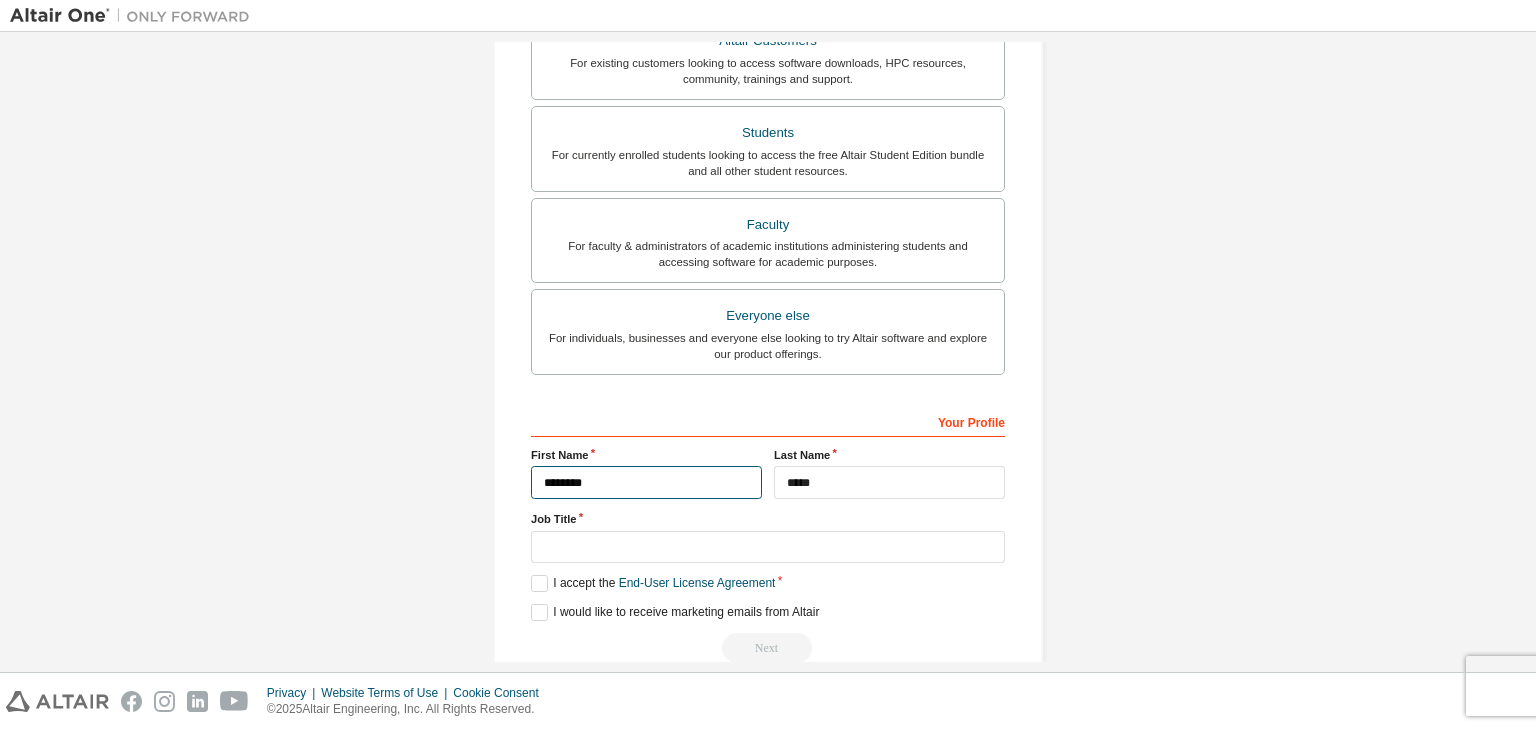 type on "********" 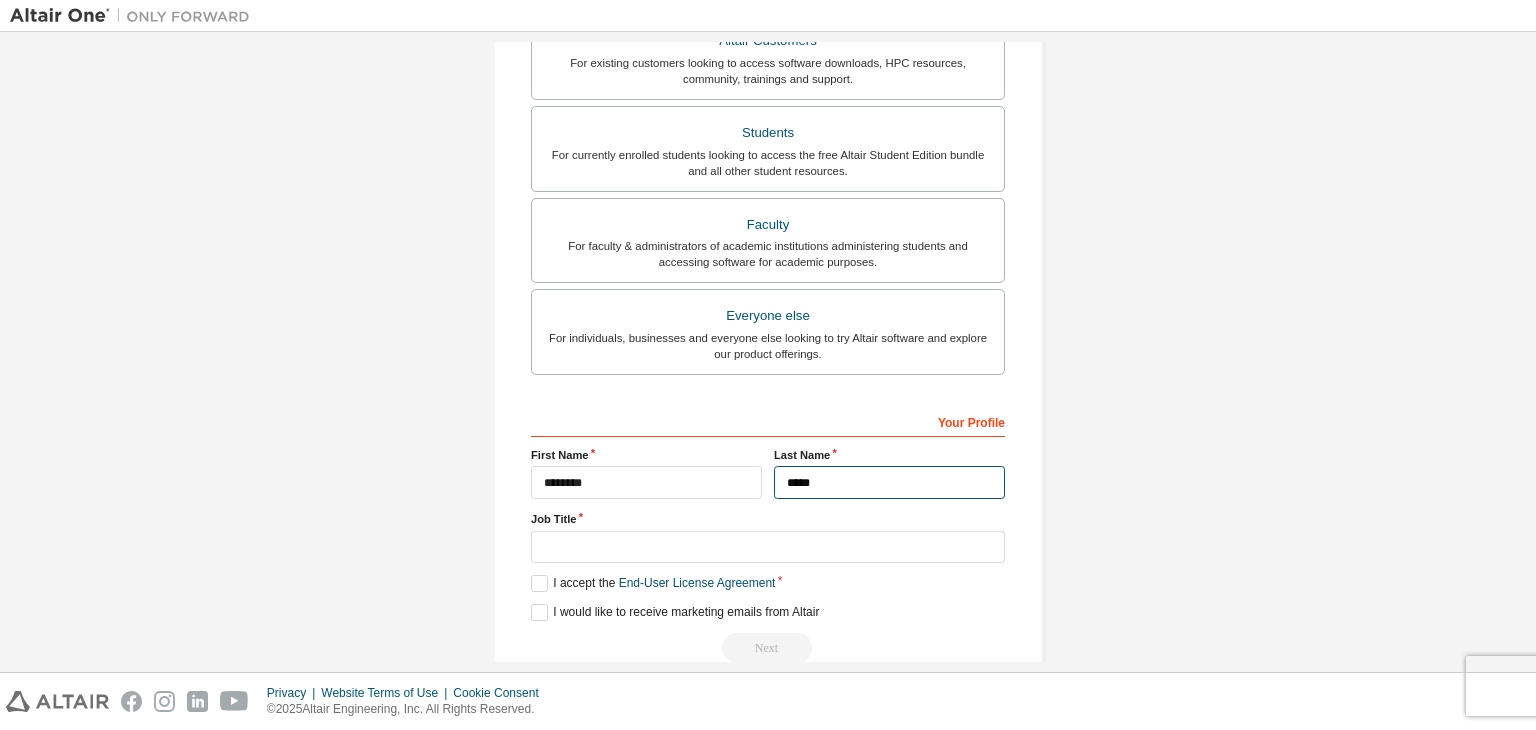 click on "*****" at bounding box center [889, 482] 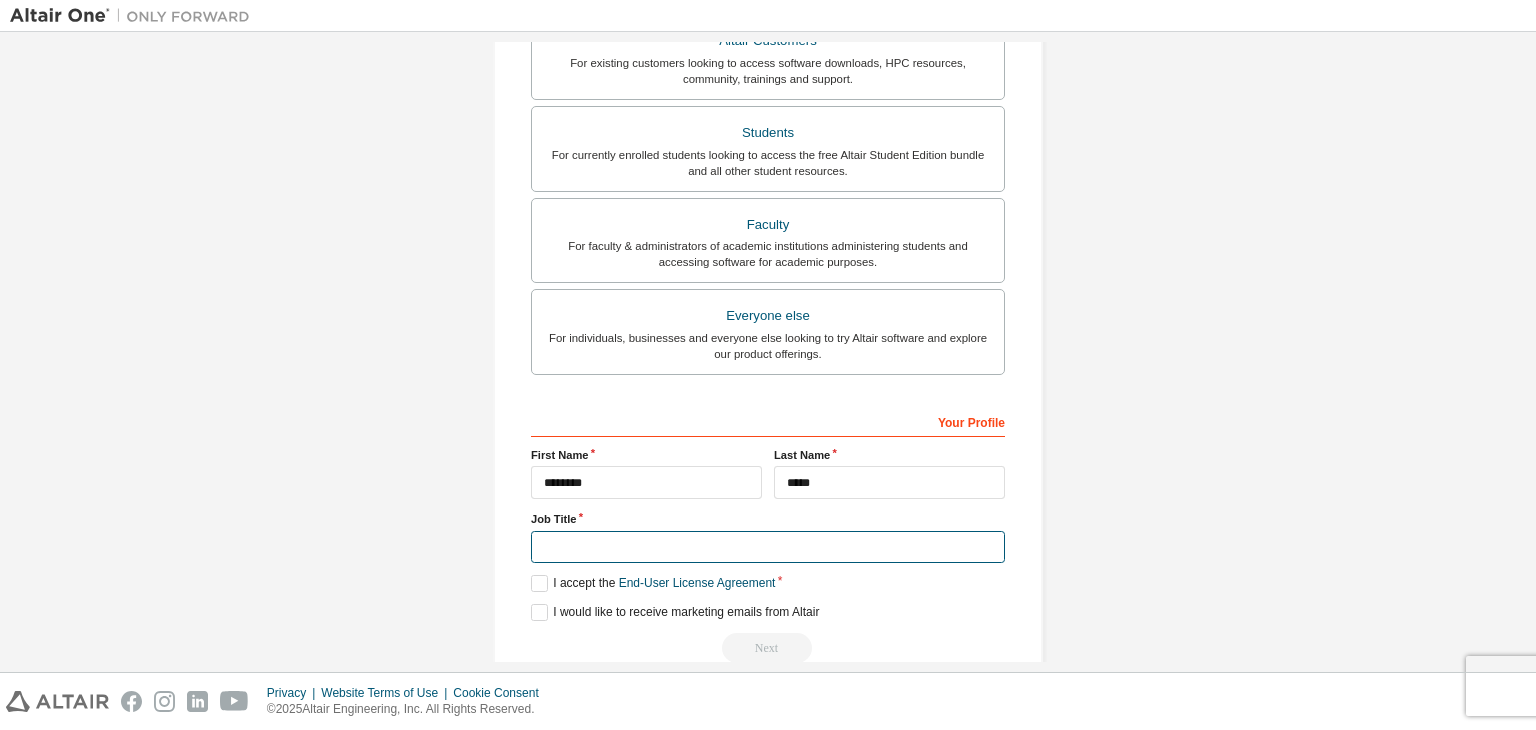 click at bounding box center [768, 547] 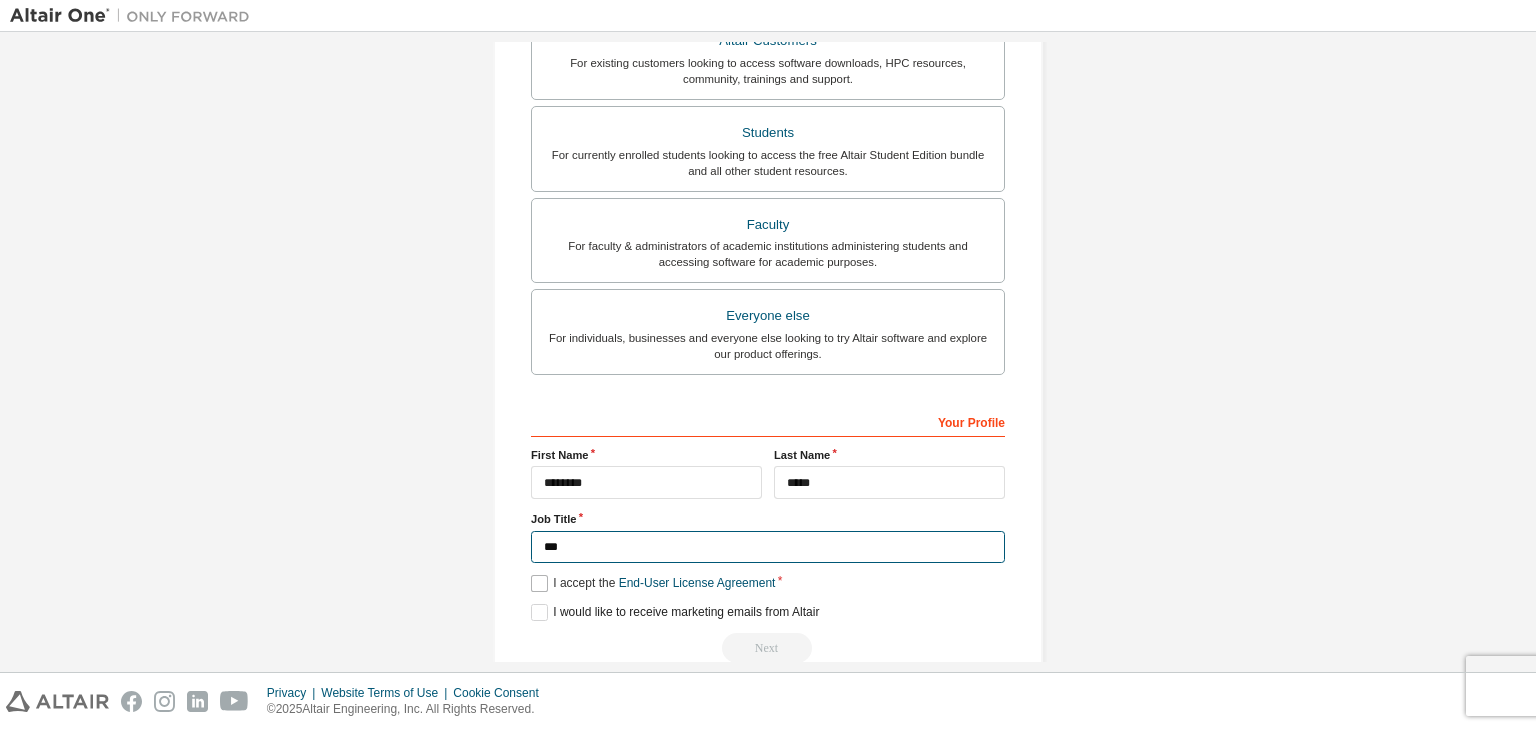 type on "***" 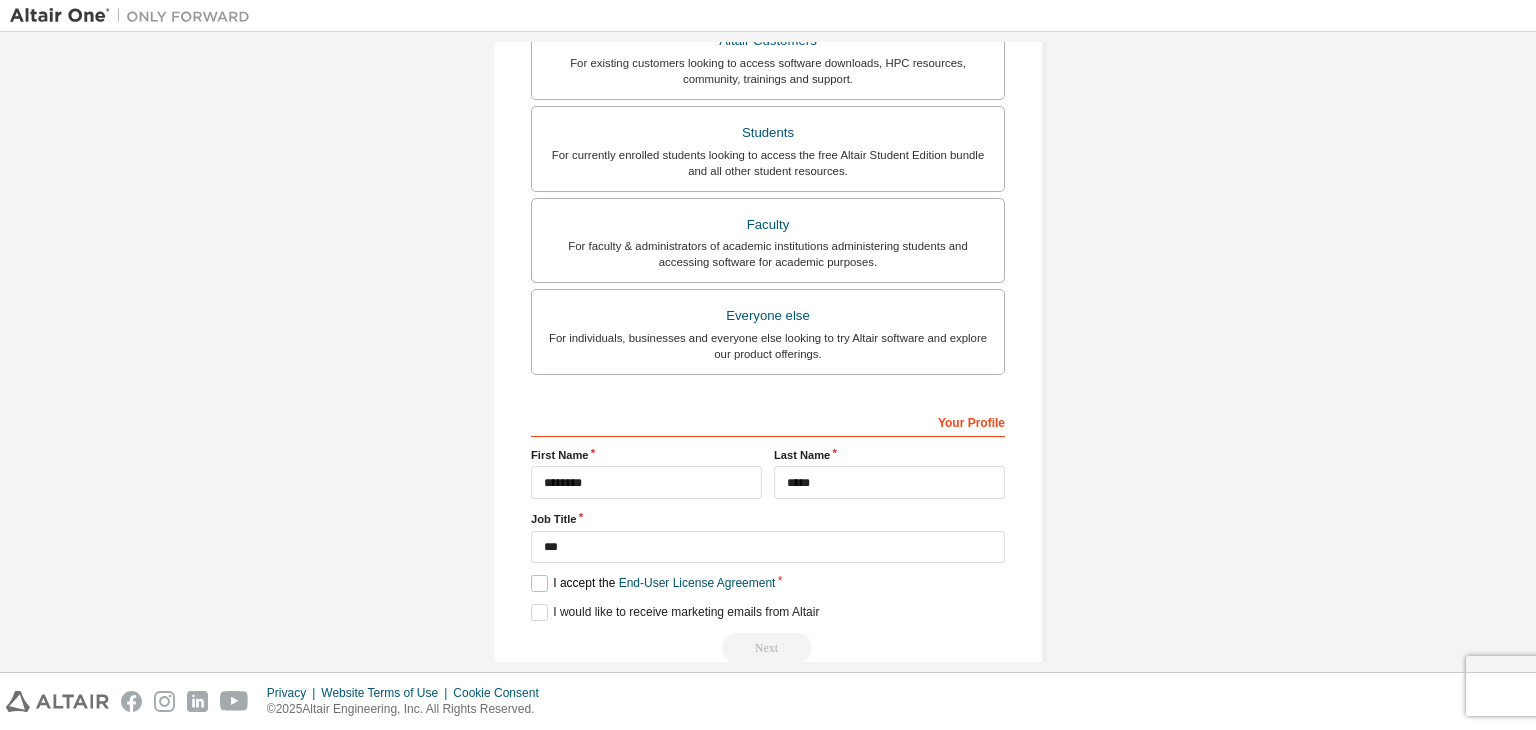 click on "I accept the    End-User License Agreement" at bounding box center (653, 583) 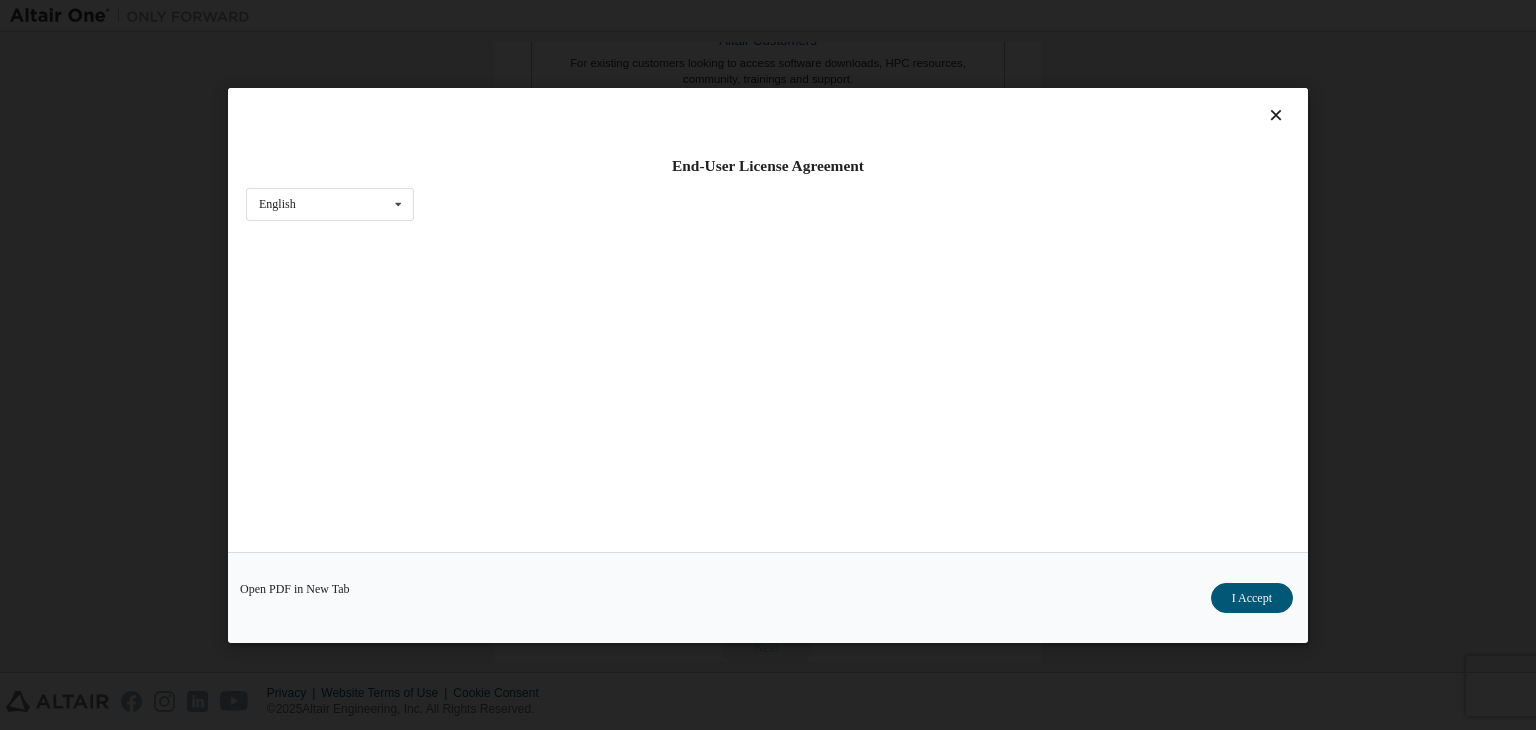 click on "Open PDF in New Tab I Accept" at bounding box center (768, 597) 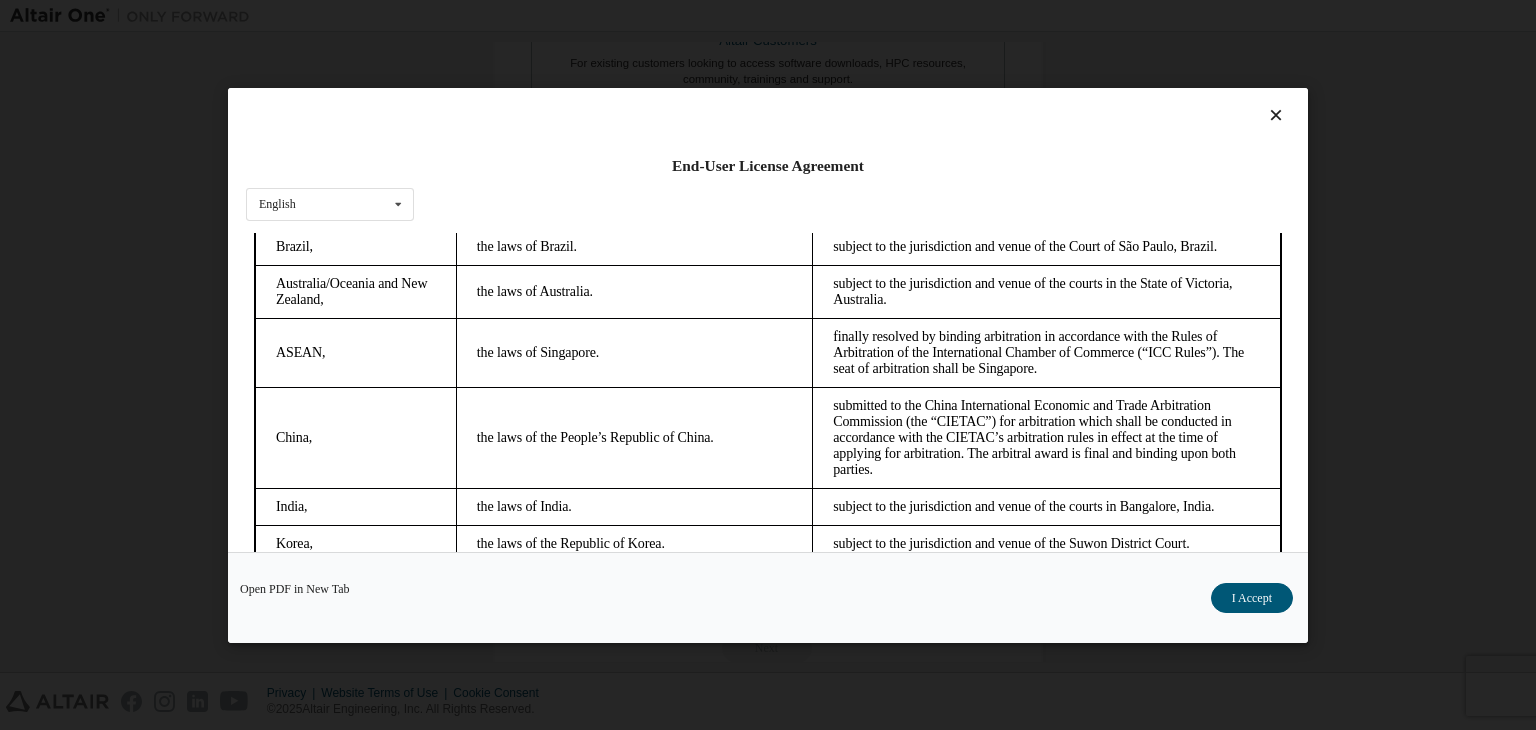 scroll, scrollTop: 5615, scrollLeft: 0, axis: vertical 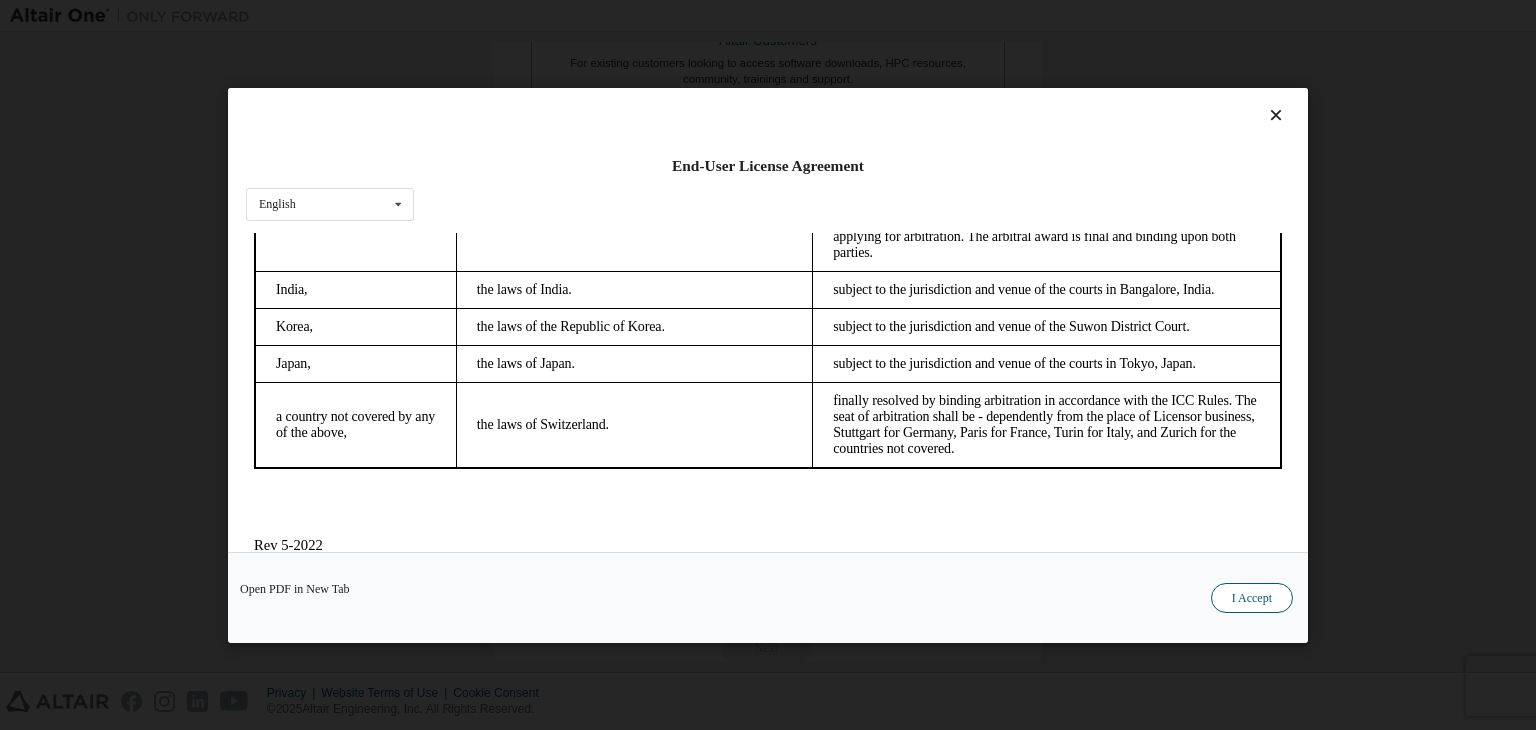 click on "I Accept" at bounding box center [1252, 598] 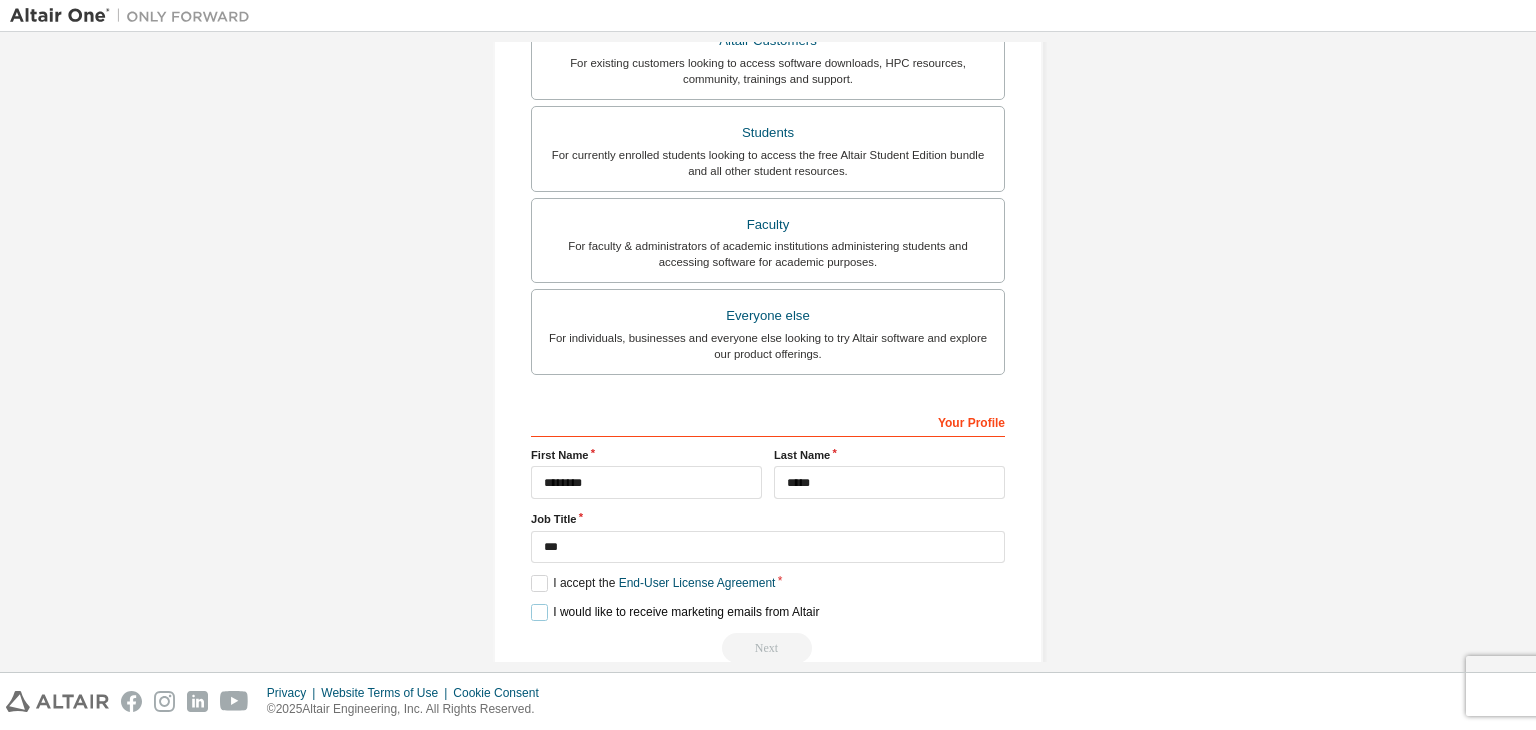 click on "I would like to receive marketing emails from Altair" at bounding box center [675, 612] 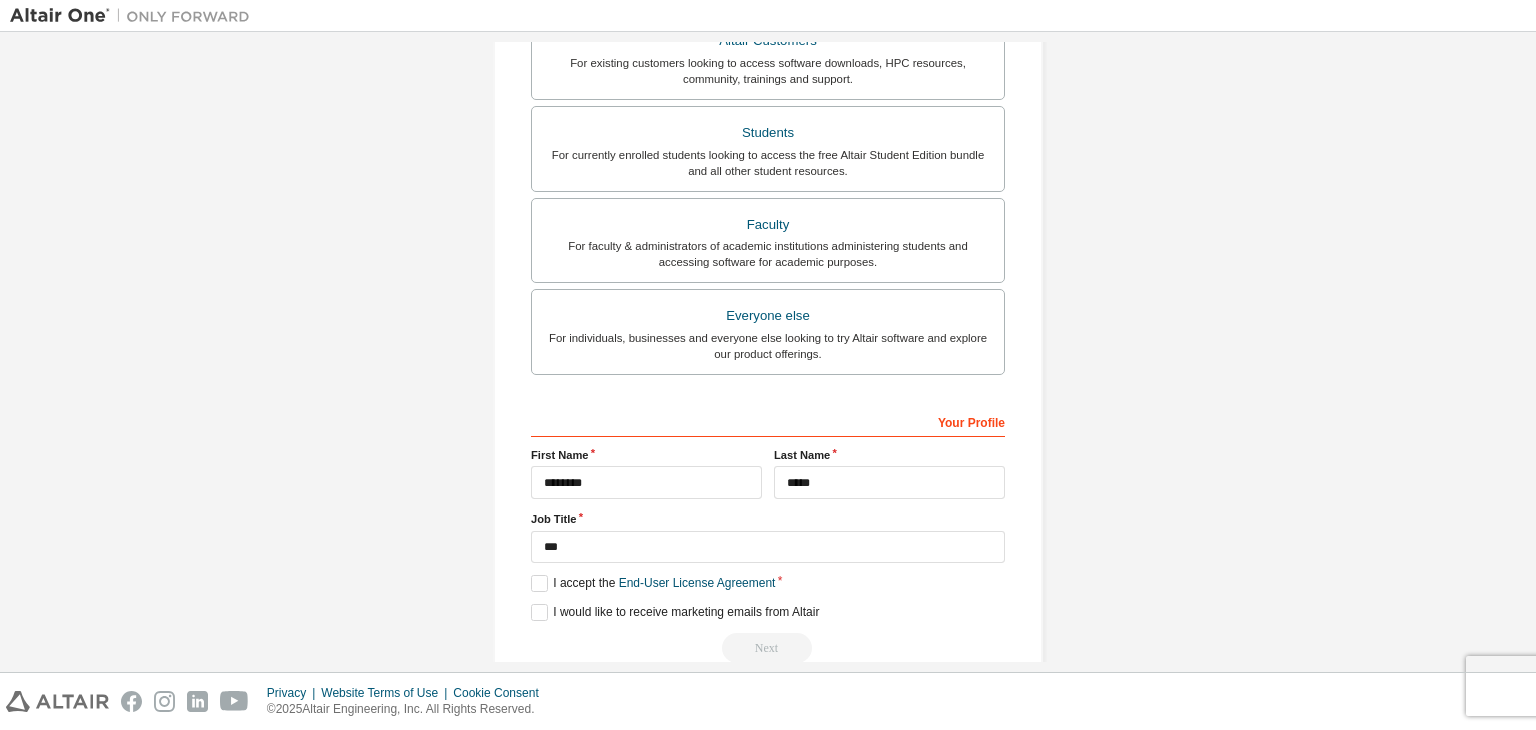 click on "Next" at bounding box center (768, 648) 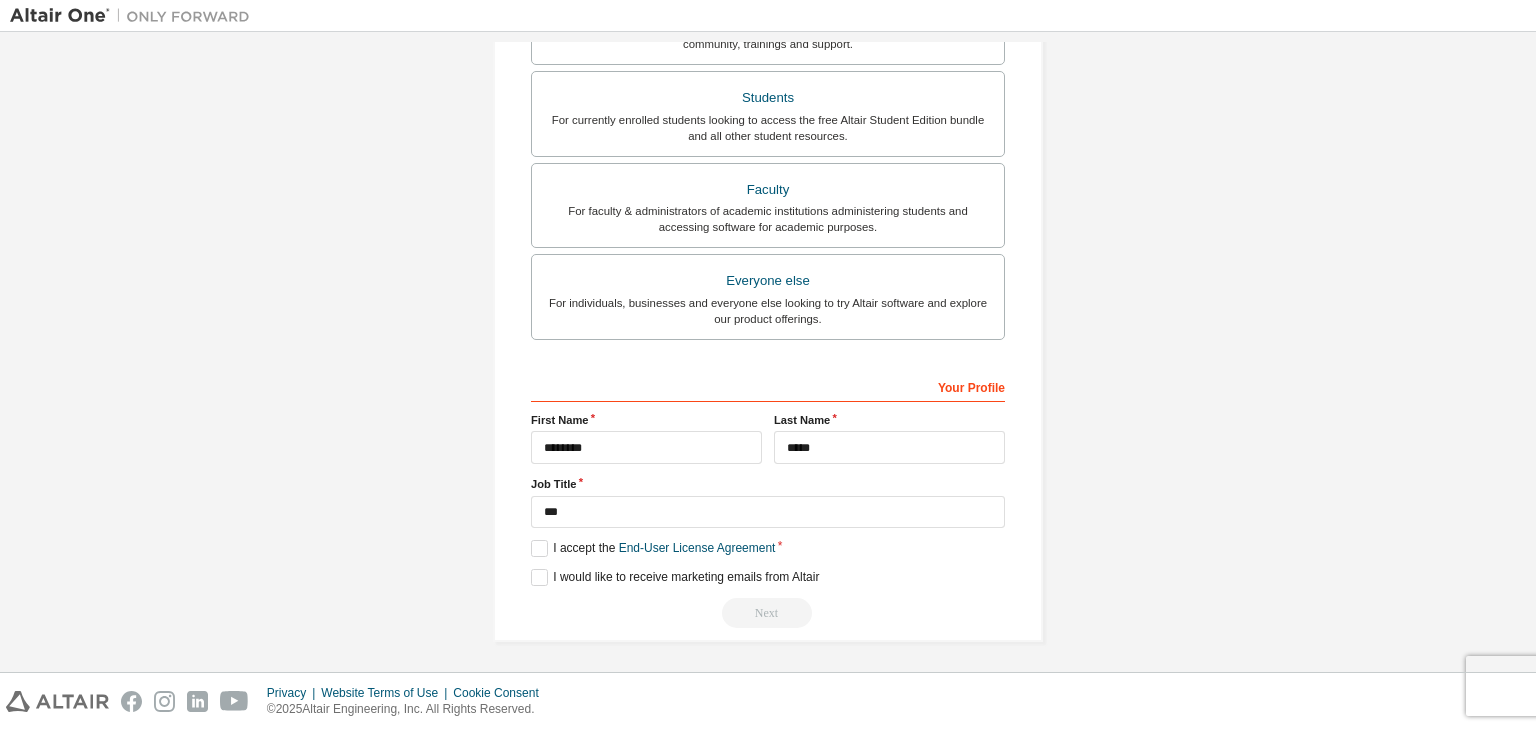 click on "Next" at bounding box center [768, 613] 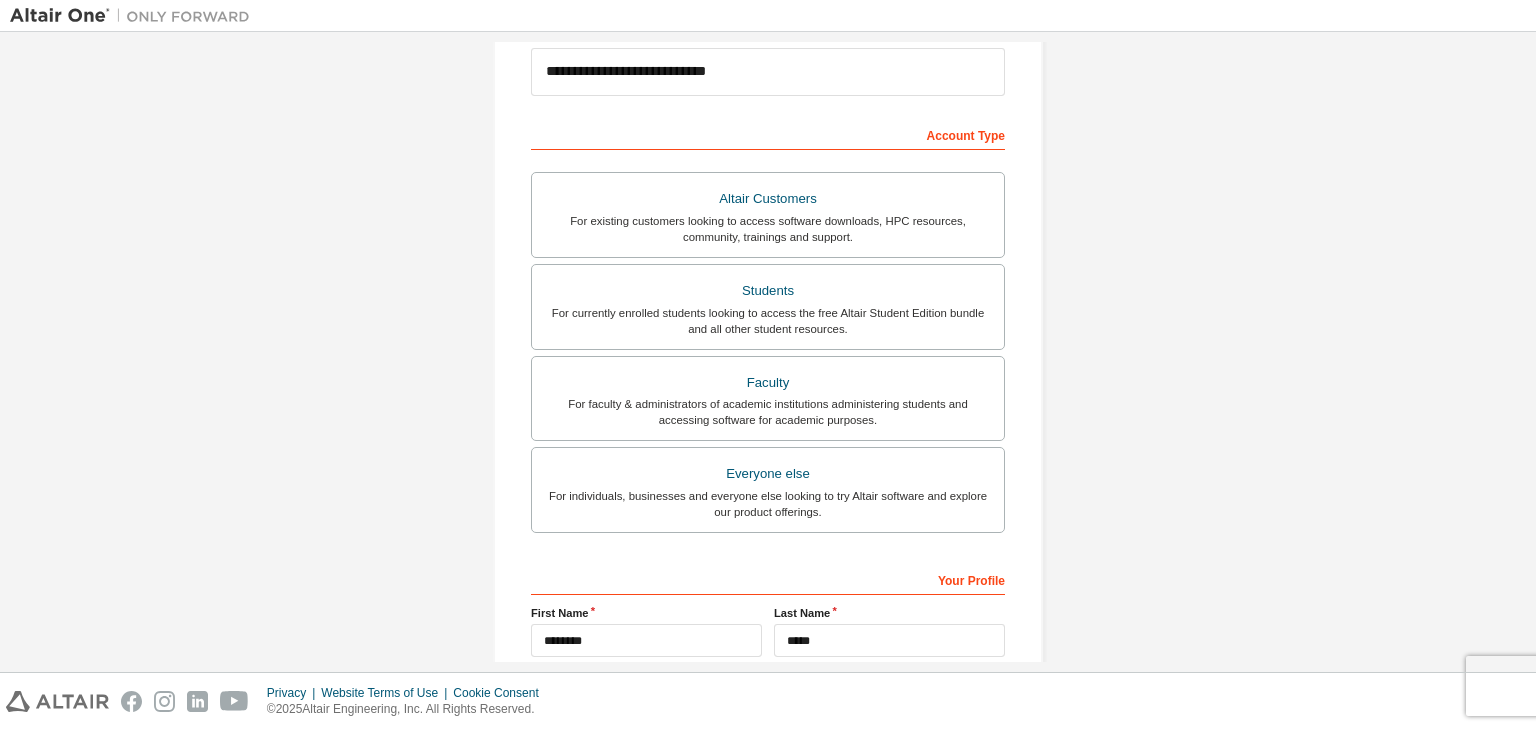 scroll, scrollTop: 0, scrollLeft: 0, axis: both 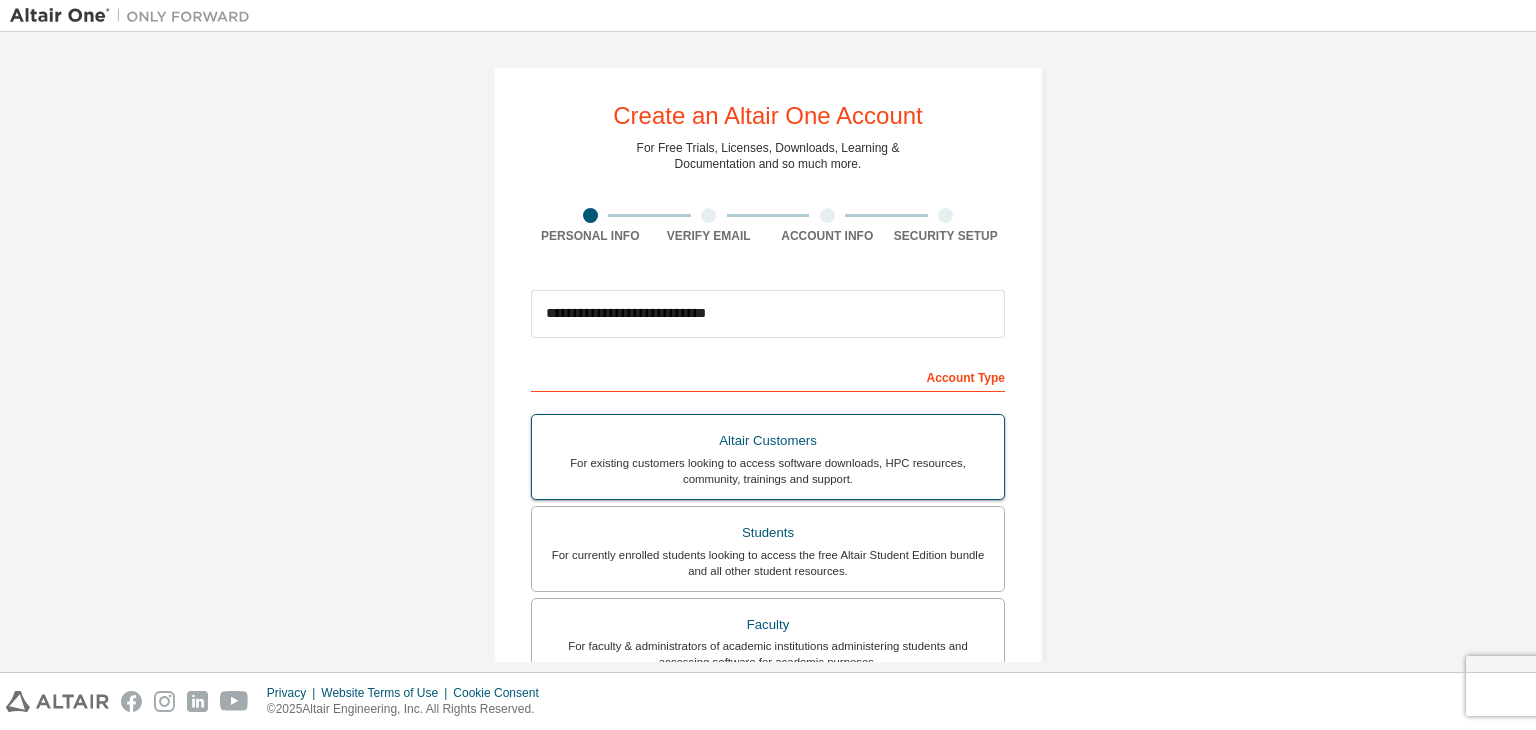 click on "Students" at bounding box center (768, 533) 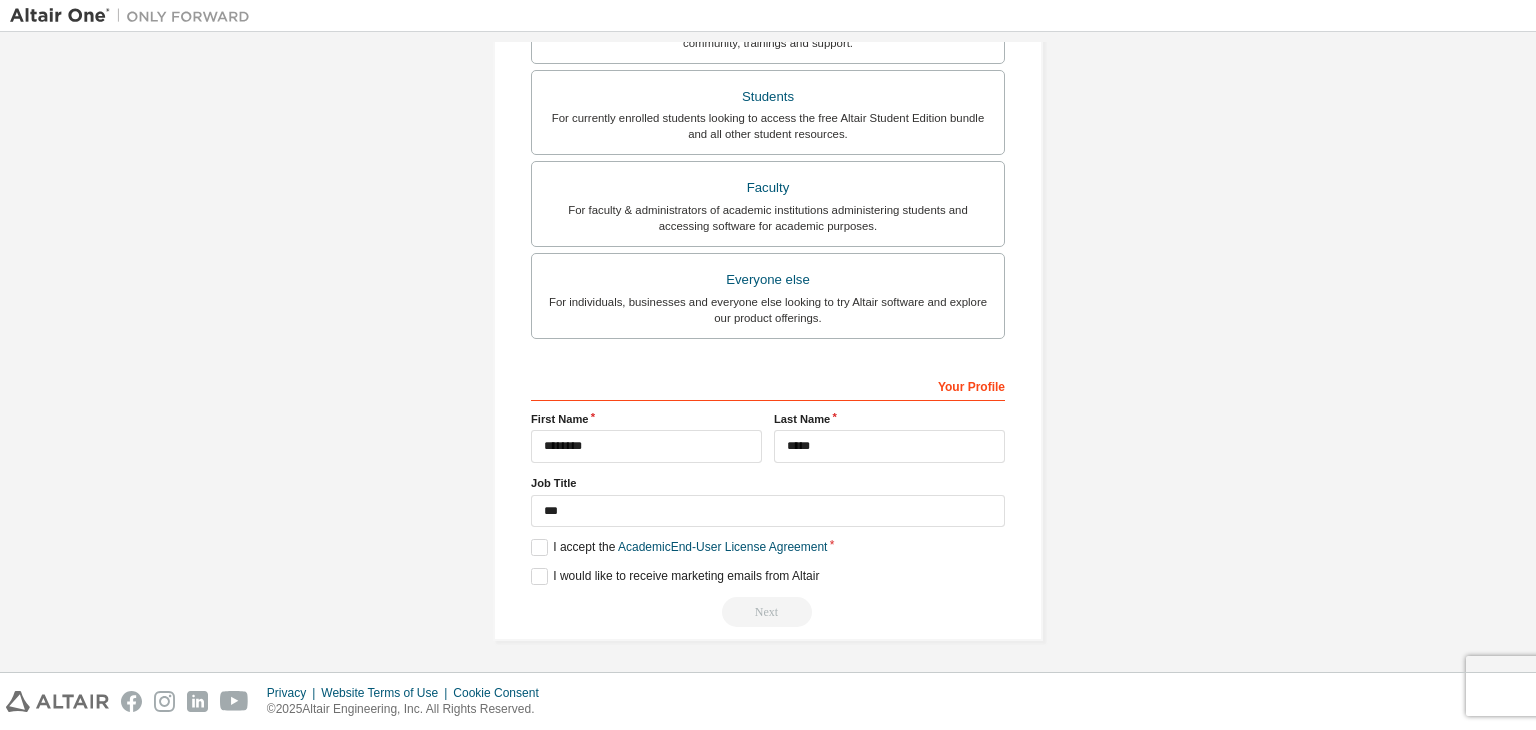 scroll, scrollTop: 4, scrollLeft: 0, axis: vertical 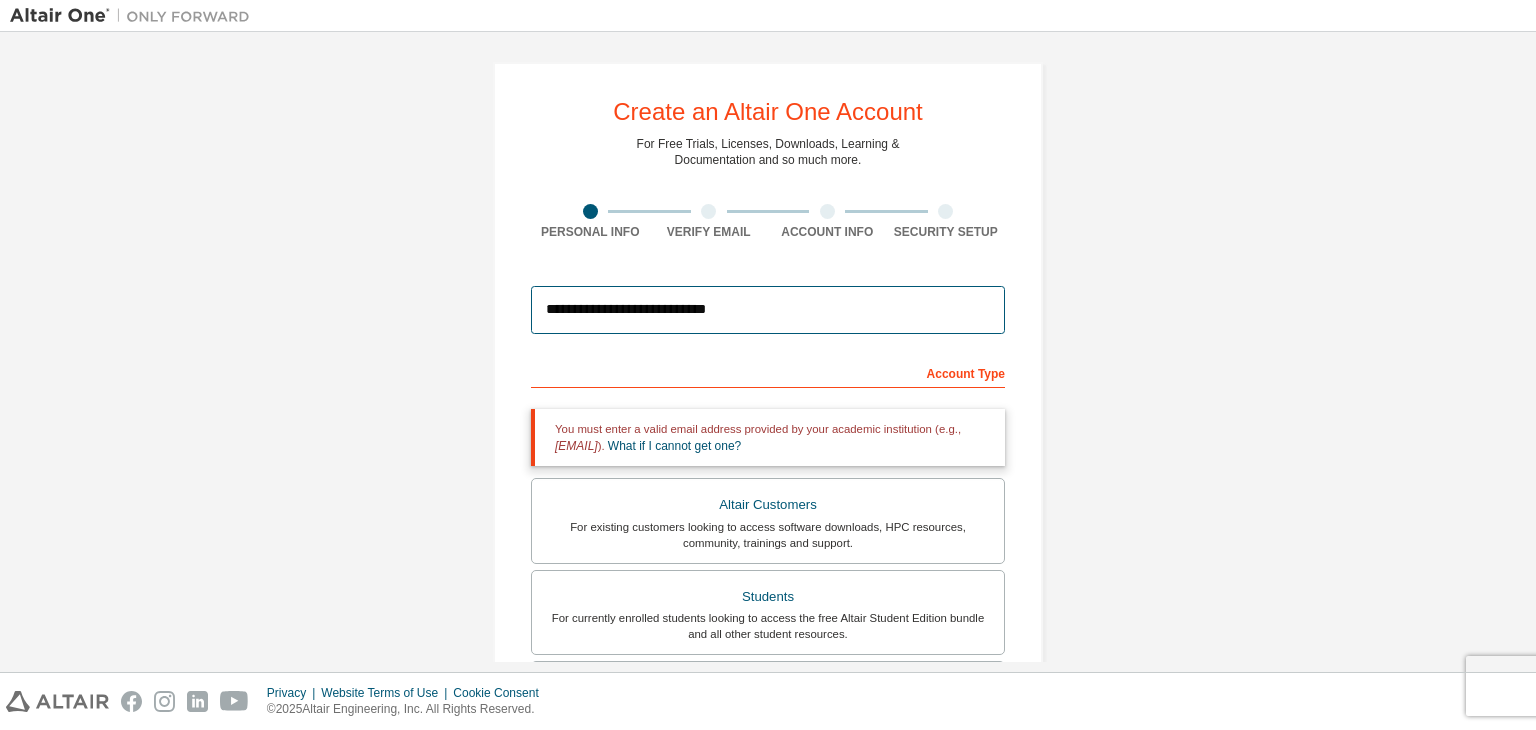 drag, startPoint x: 824, startPoint y: 325, endPoint x: 284, endPoint y: 301, distance: 540.5331 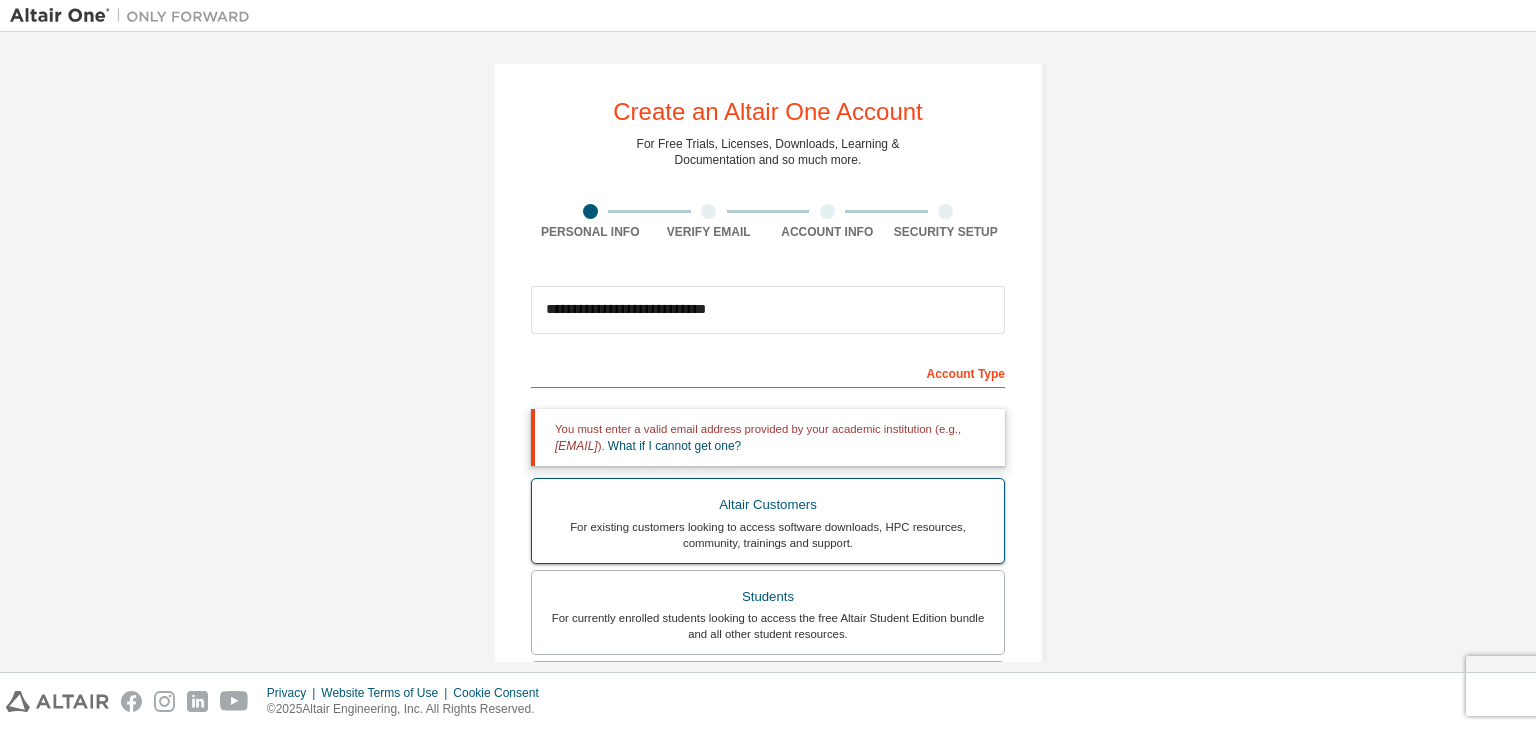 click on "For existing customers looking to access software downloads, HPC resources, community, trainings and support." at bounding box center (768, 535) 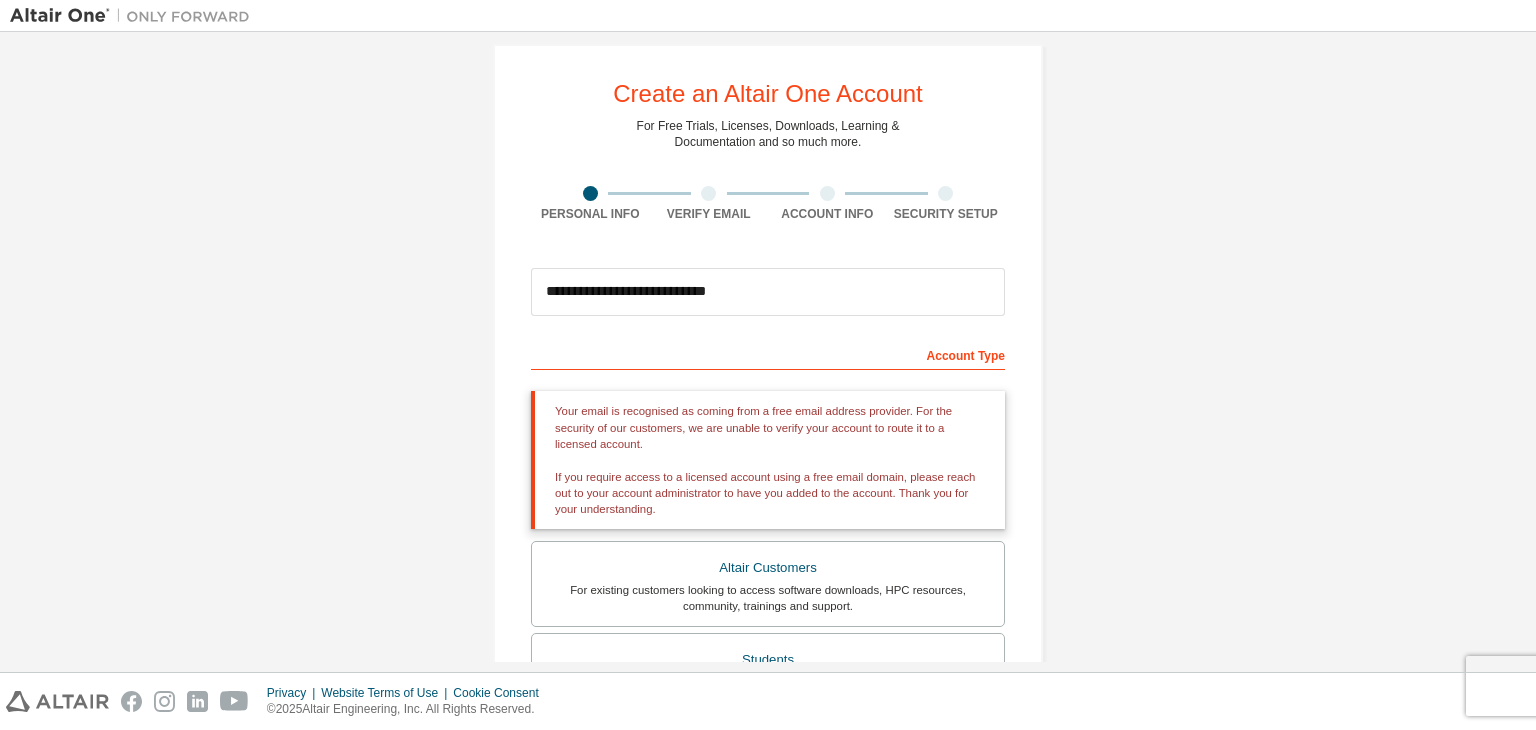 scroll, scrollTop: 0, scrollLeft: 0, axis: both 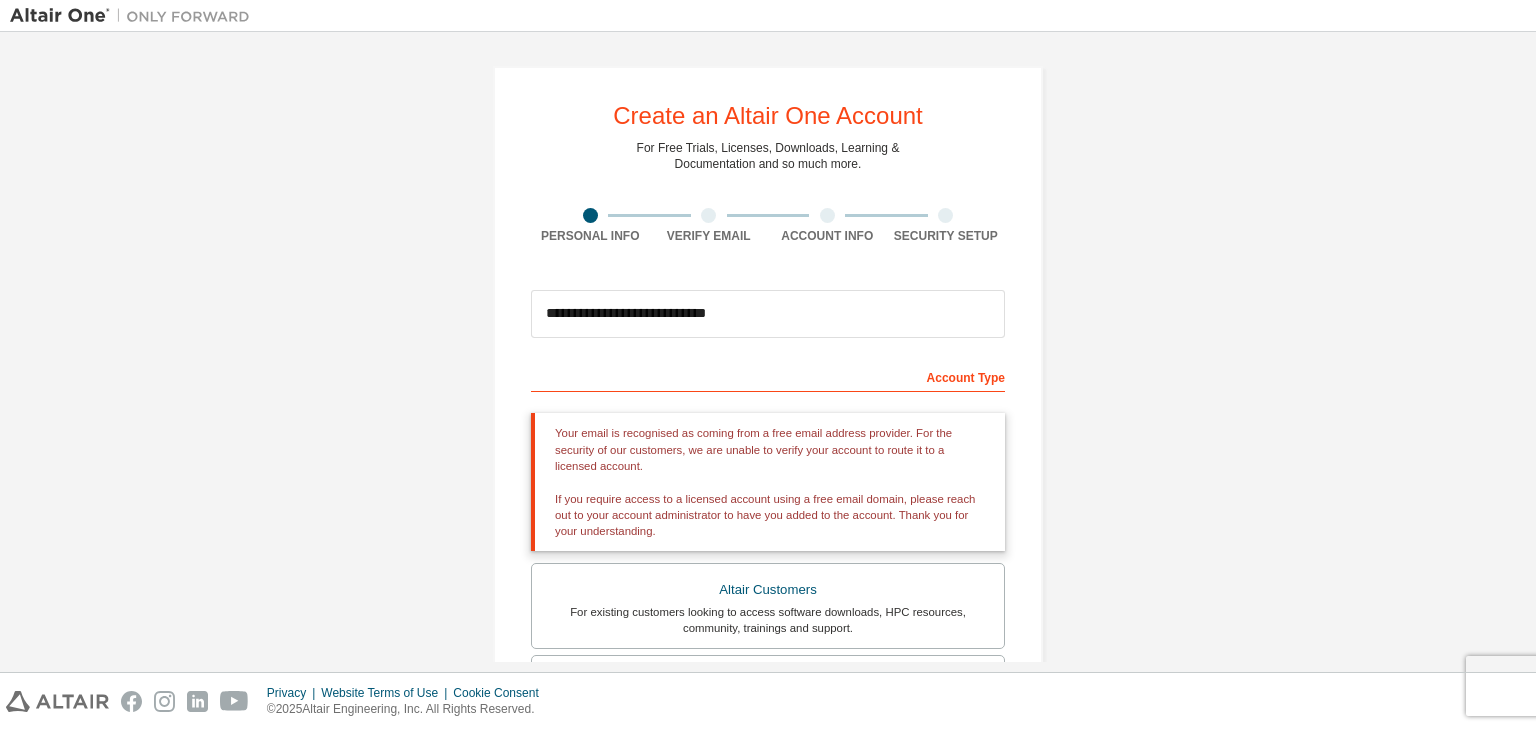 click on "**********" at bounding box center (768, 646) 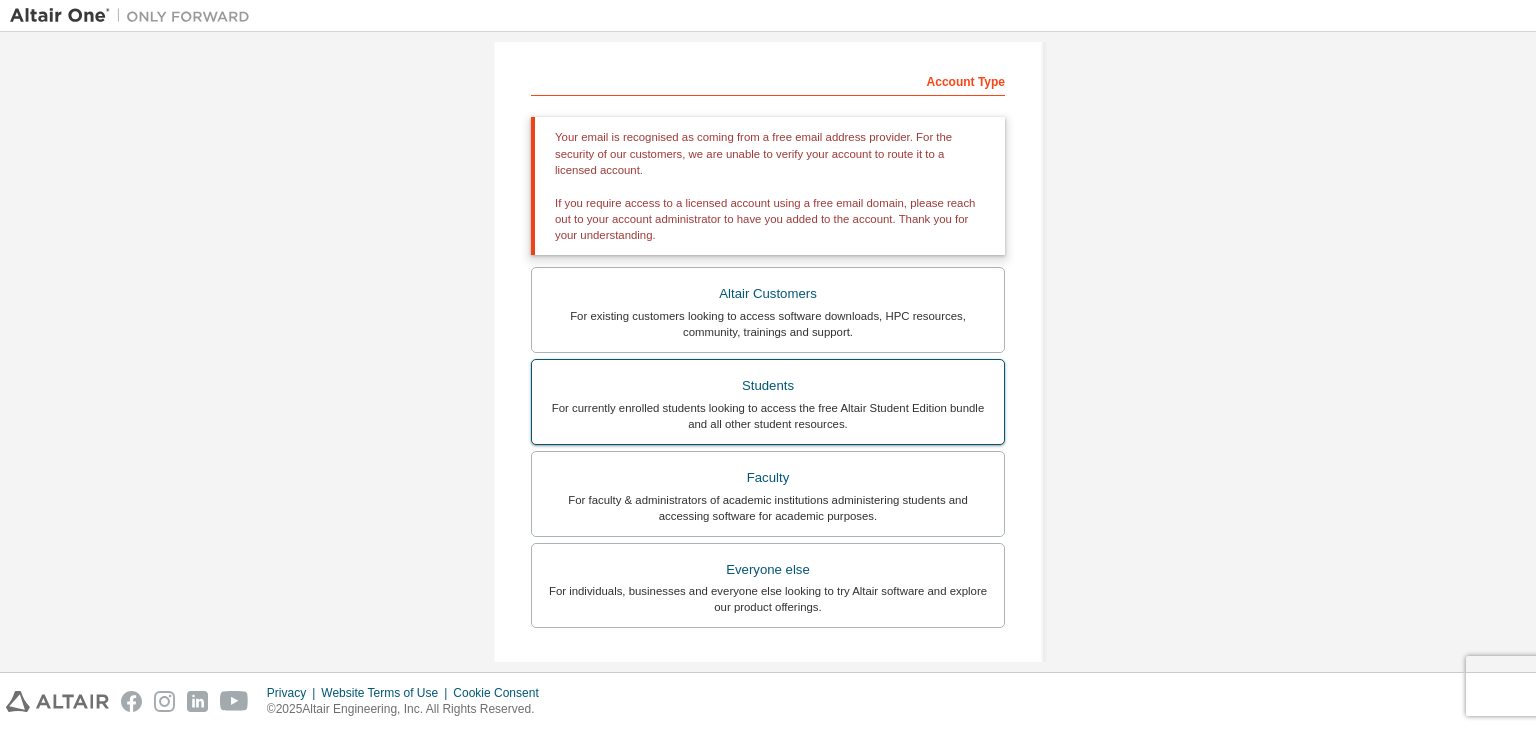 scroll, scrollTop: 300, scrollLeft: 0, axis: vertical 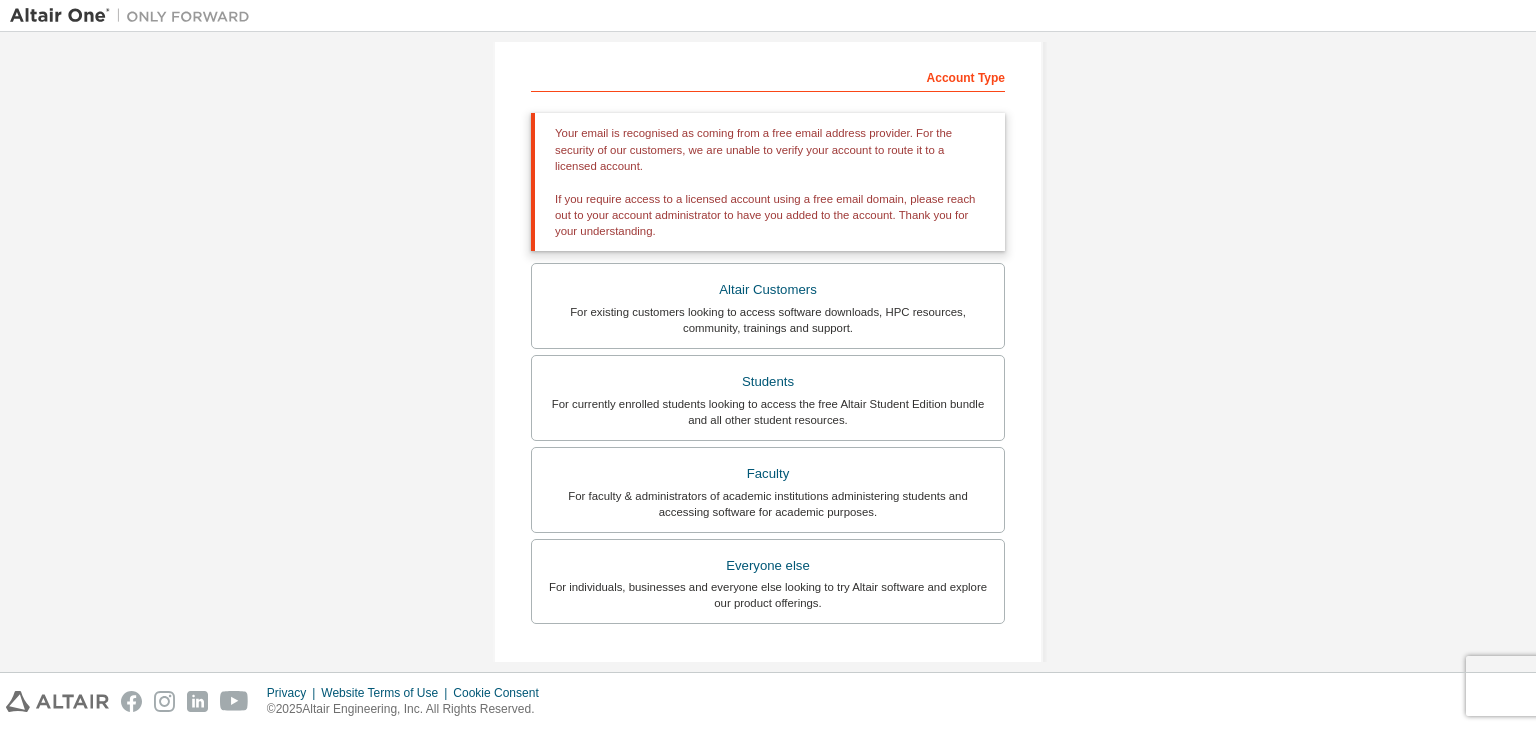click on "Everyone else" at bounding box center (768, 566) 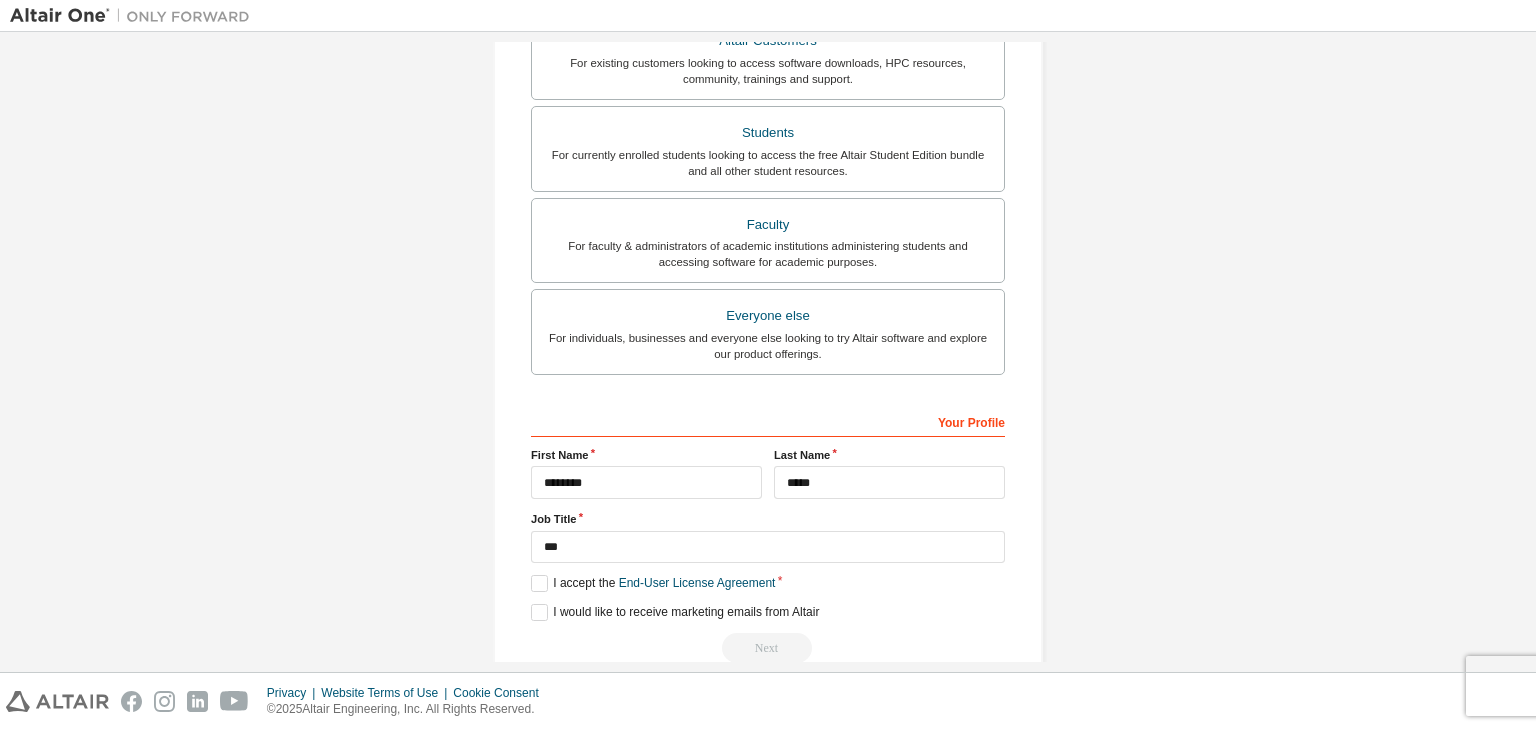 click on "Create an Altair One Account For Free Trials, Licenses, Downloads, Learning & Documentation and so much more. Personal Info Verify Email Account Info Security Setup This is a federated email. No need to register a new account. You should be able to login by using your company's SSO credentials. Email already exists. Please try to login instead. [MASK] Account Type Altair Customers For existing customers looking to access software downloads, HPC resources, community, trainings and support. Students For currently enrolled students looking to access the free Altair Student Edition bundle and all other student resources. Faculty For faculty & administrators of academic institutions administering students and accessing software for academic purposes. Everyone else For individuals, businesses and everyone else looking to try Altair software and explore our product offerings. Your Profile First Name [MASK] Last Name [MASK] Job Title [MASK] I accept the End-User License Agreement Next" at bounding box center (768, 171) 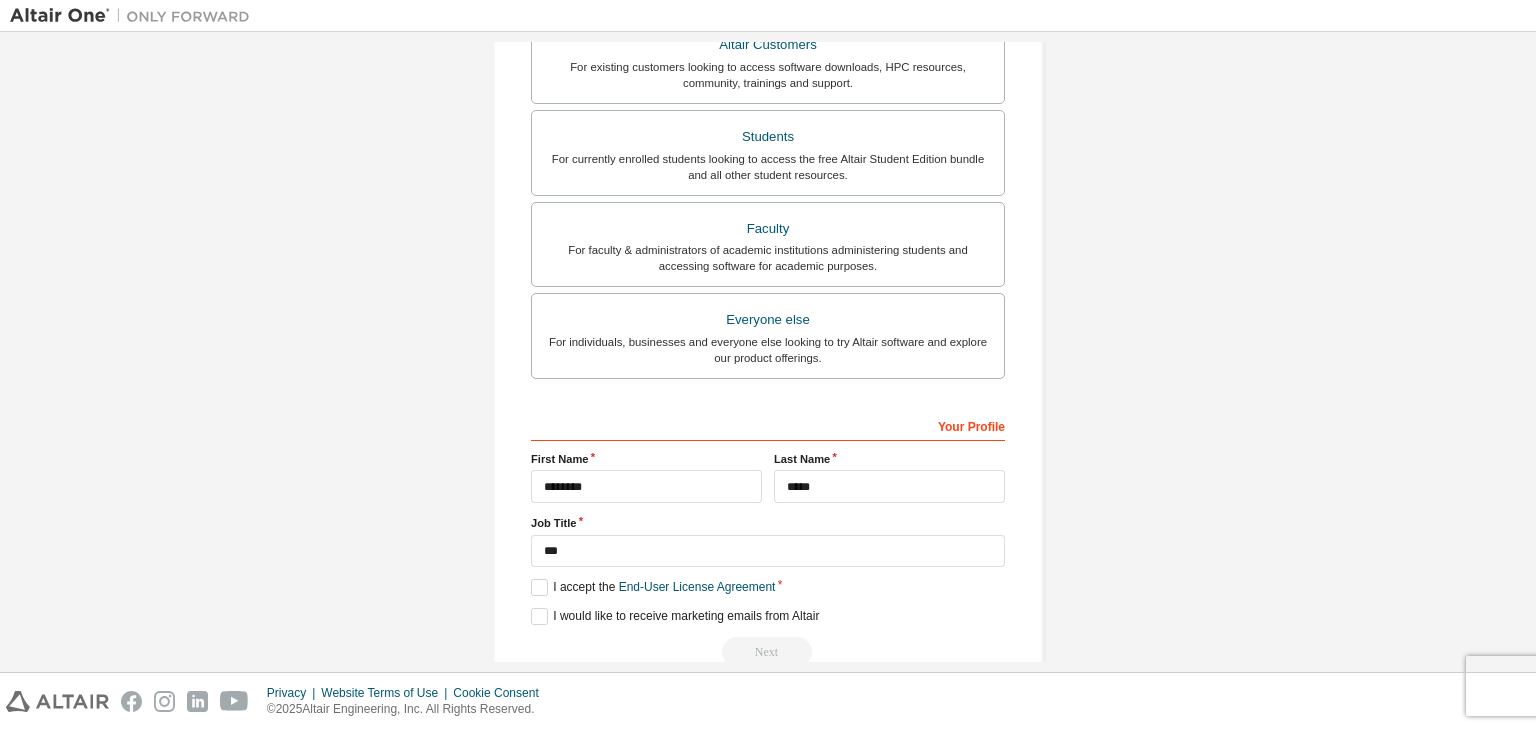 scroll, scrollTop: 435, scrollLeft: 0, axis: vertical 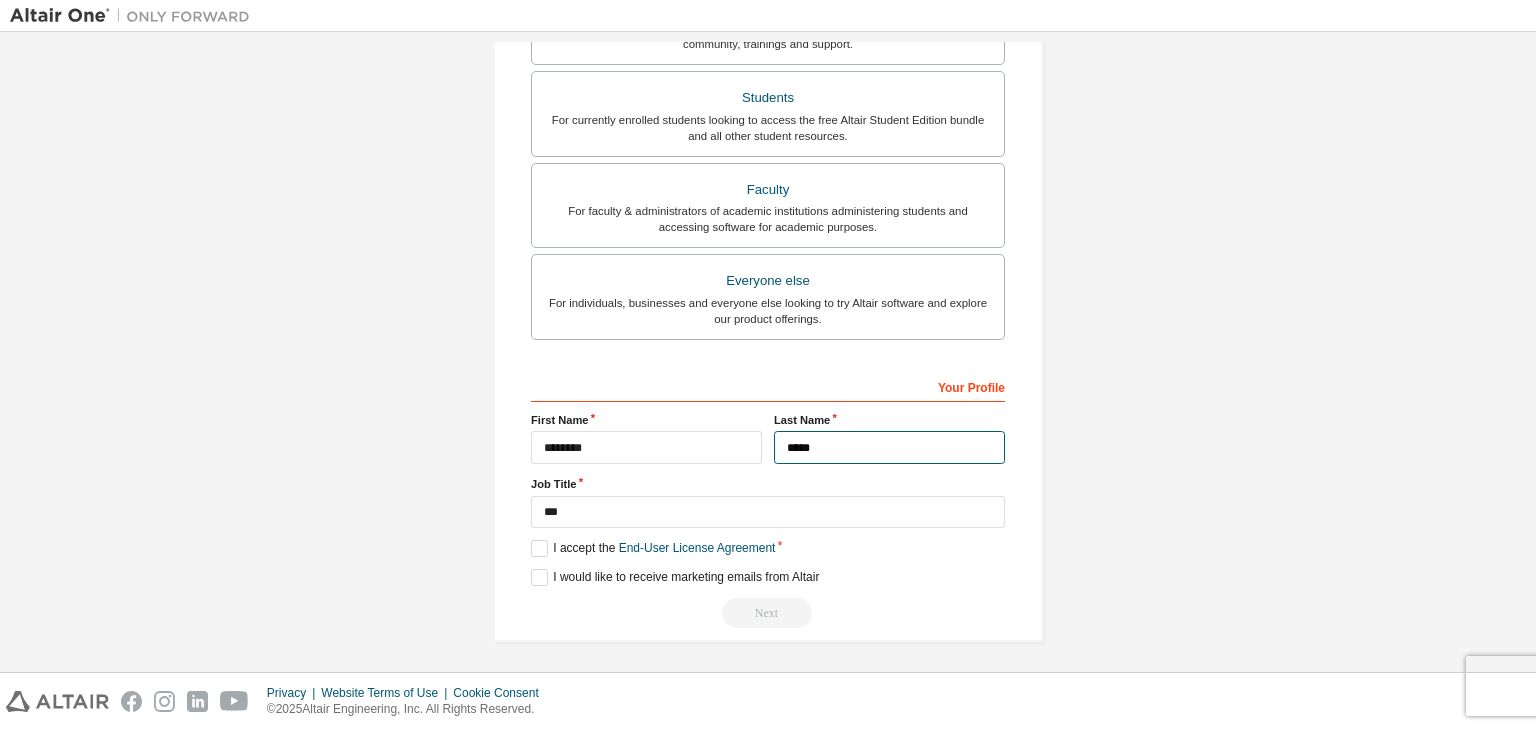 click on "*****" at bounding box center (889, 447) 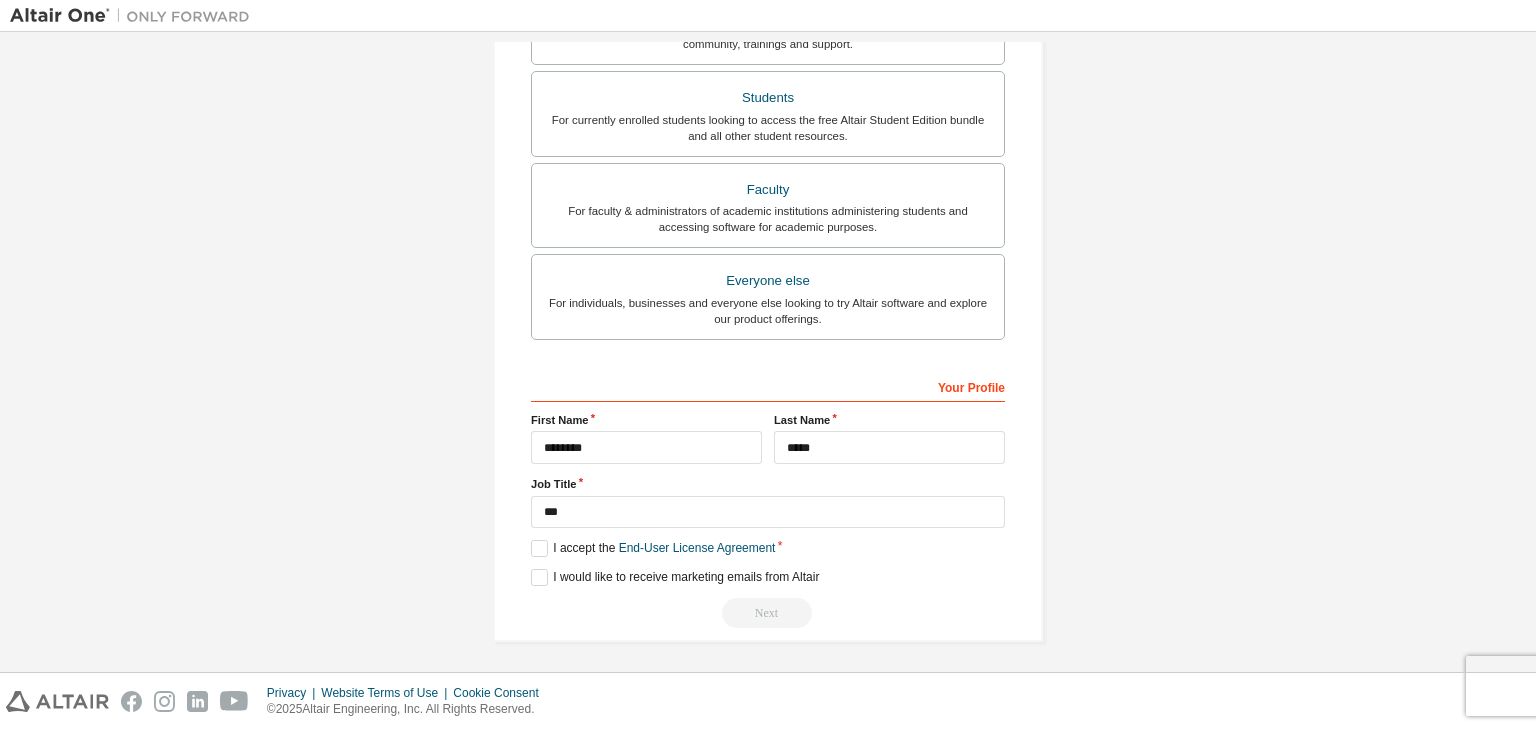click on "Your Profile First Name [MASK] Last Name [MASK] Job Title [MASK] Please provide [STATE] to help us route sales and support resources to you more efficiently. I accept the End-User License Agreement I would like to receive marketing emails from Altair [MASK] Next" at bounding box center (768, 499) 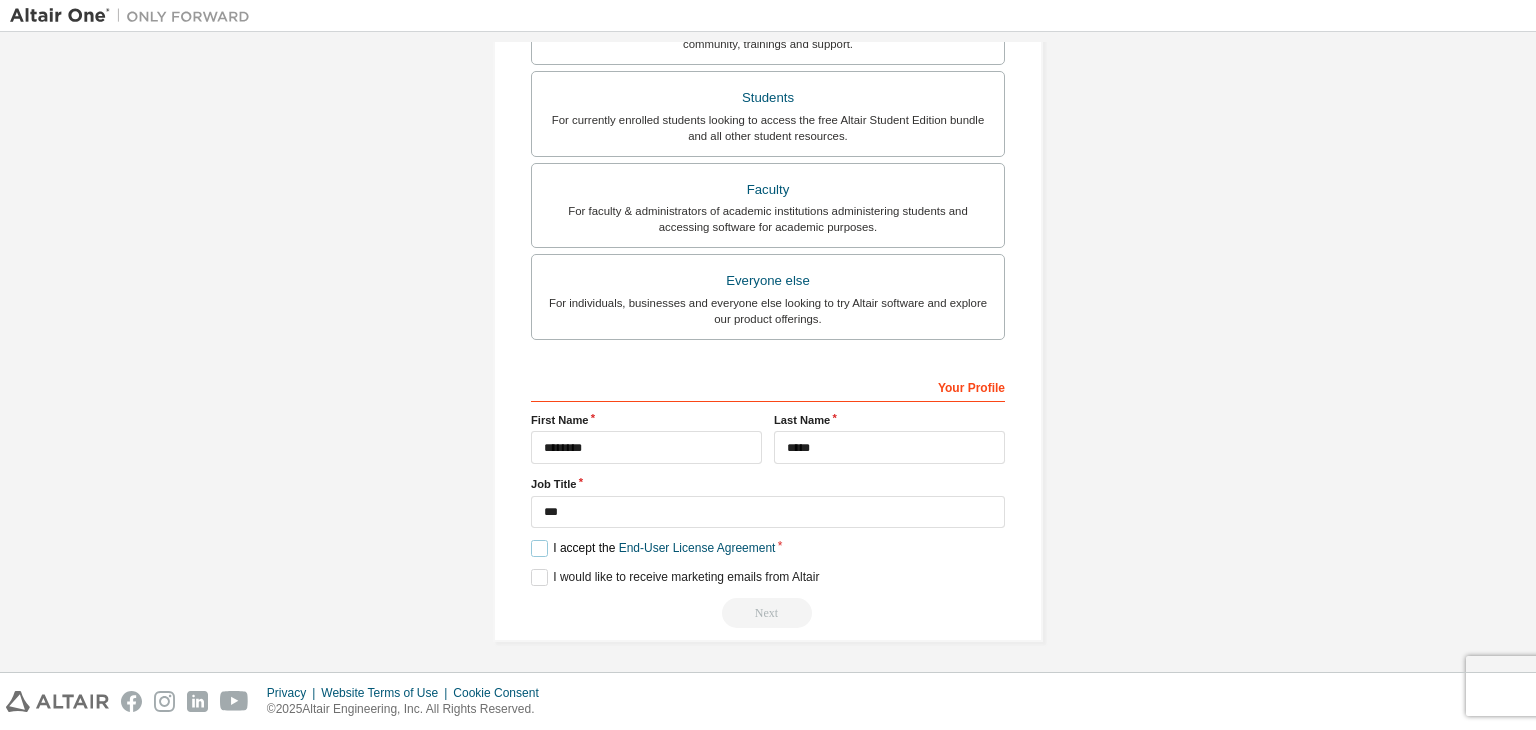 click on "I accept the    End-User License Agreement" at bounding box center (653, 548) 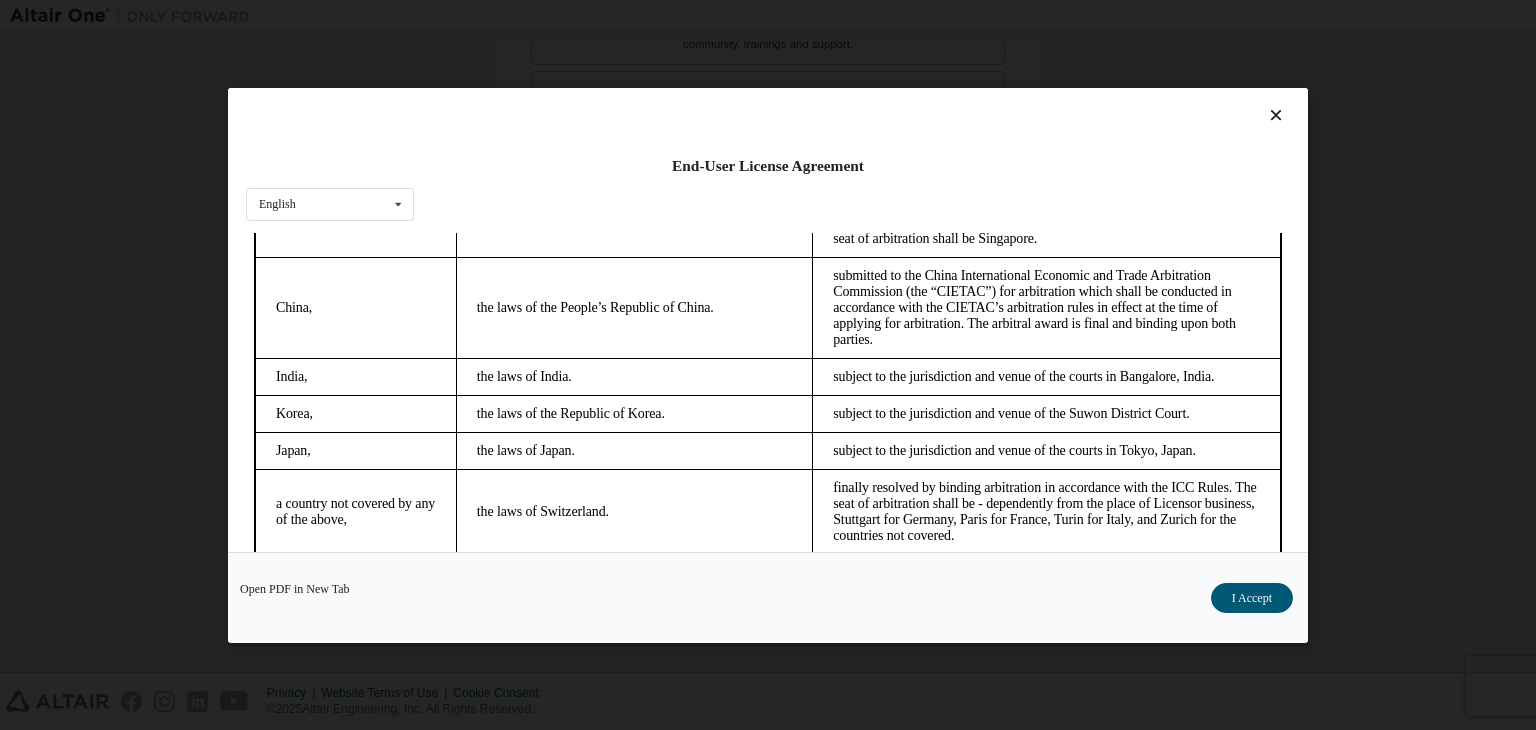 scroll, scrollTop: 5615, scrollLeft: 0, axis: vertical 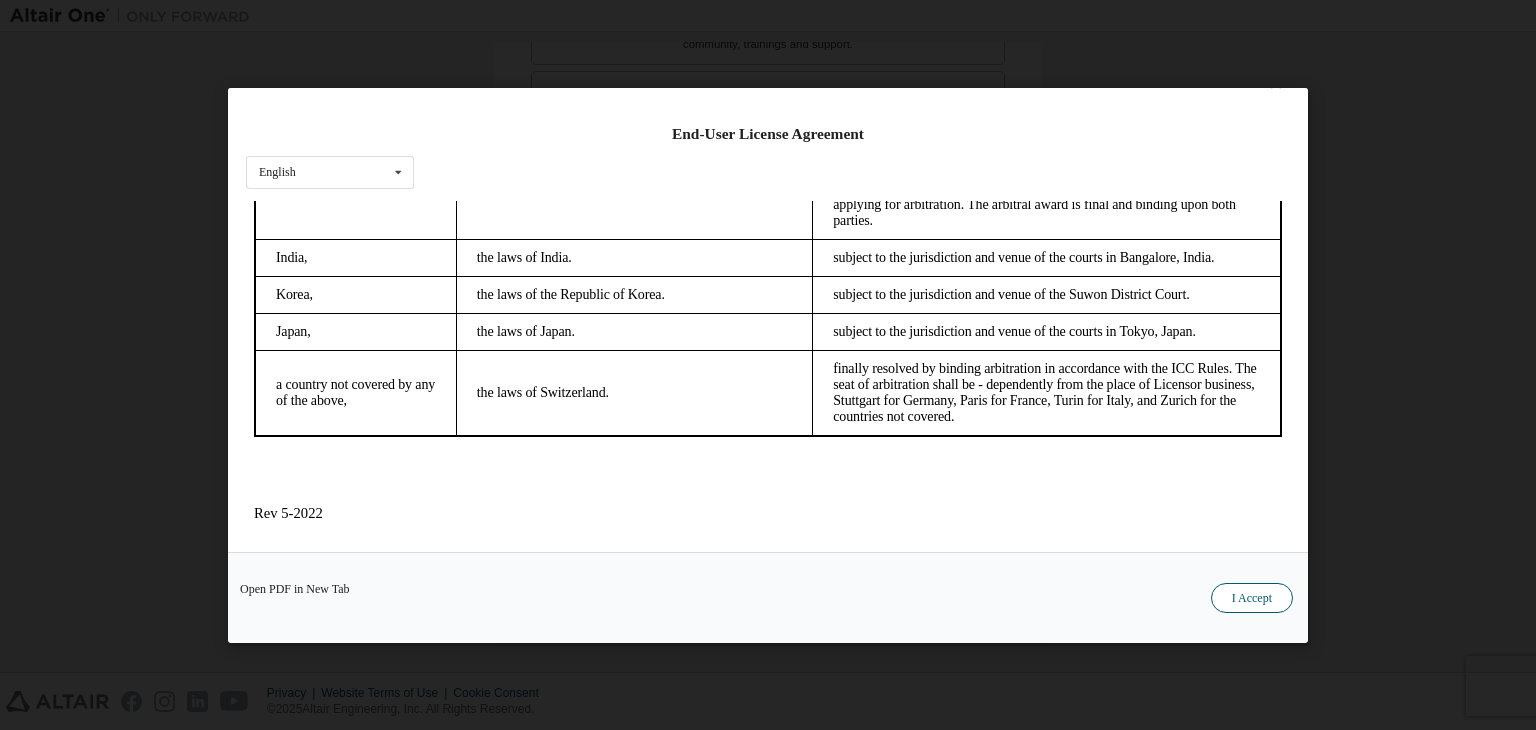 click on "I Accept" at bounding box center (1252, 598) 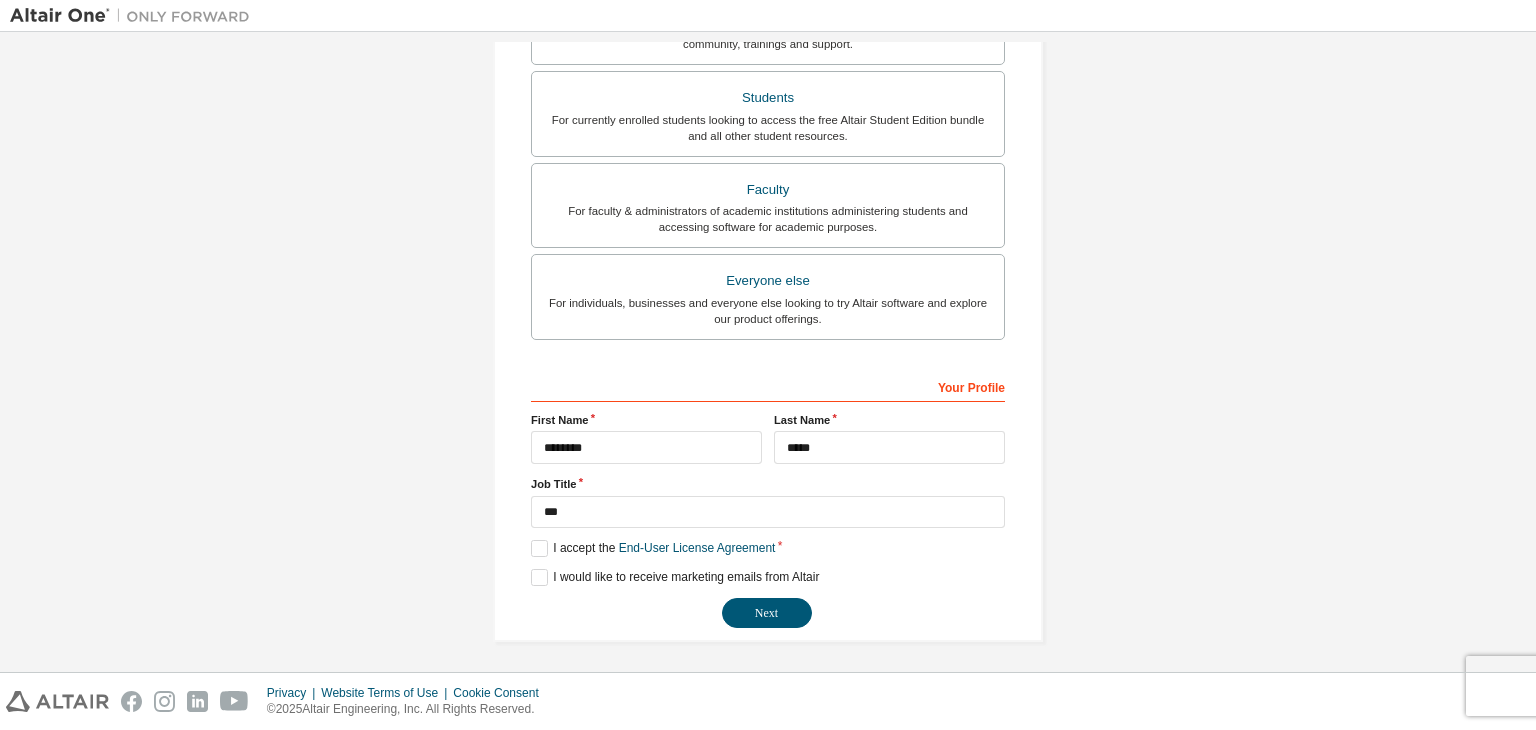 click on "Next" at bounding box center (768, 613) 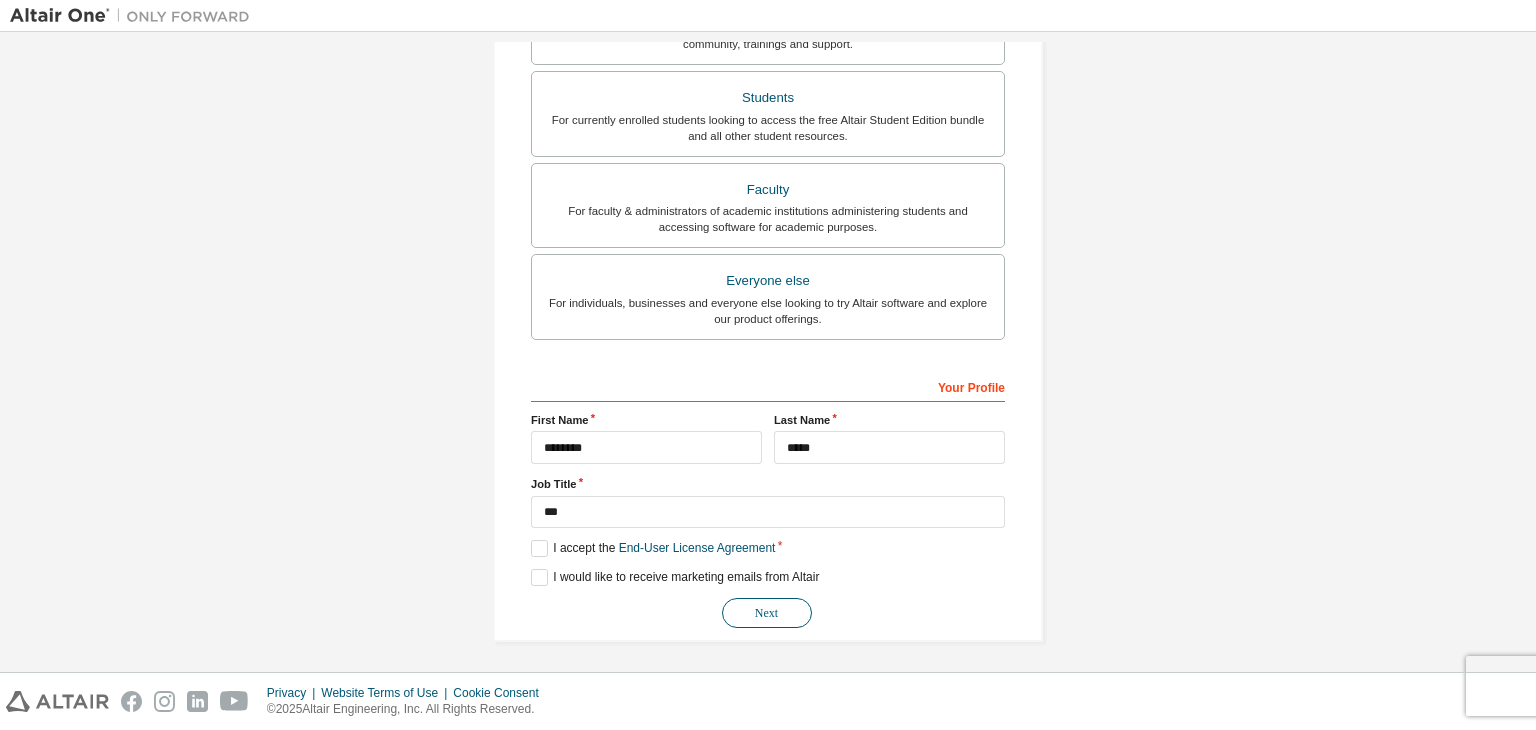 drag, startPoint x: 722, startPoint y: 605, endPoint x: 740, endPoint y: 601, distance: 18.439089 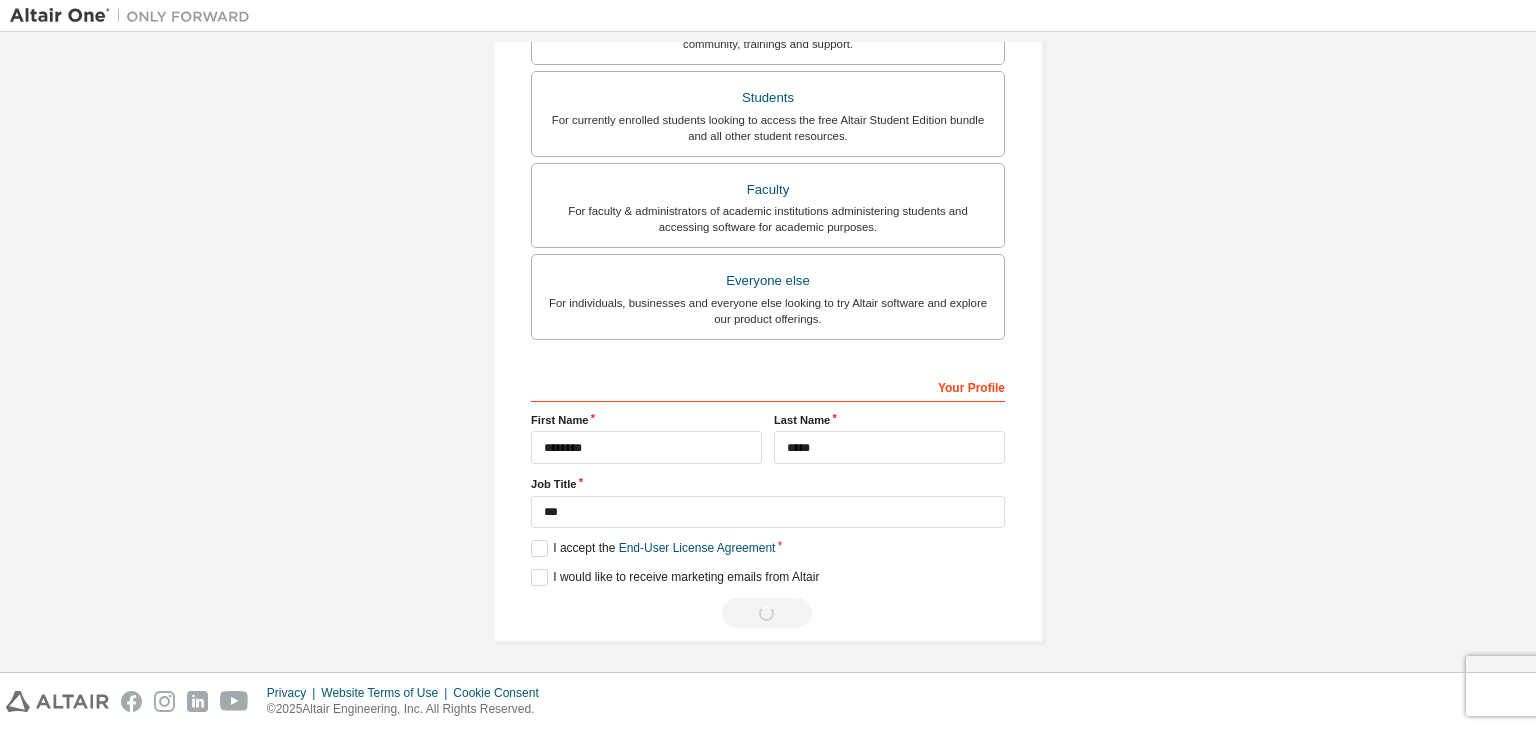 scroll, scrollTop: 0, scrollLeft: 0, axis: both 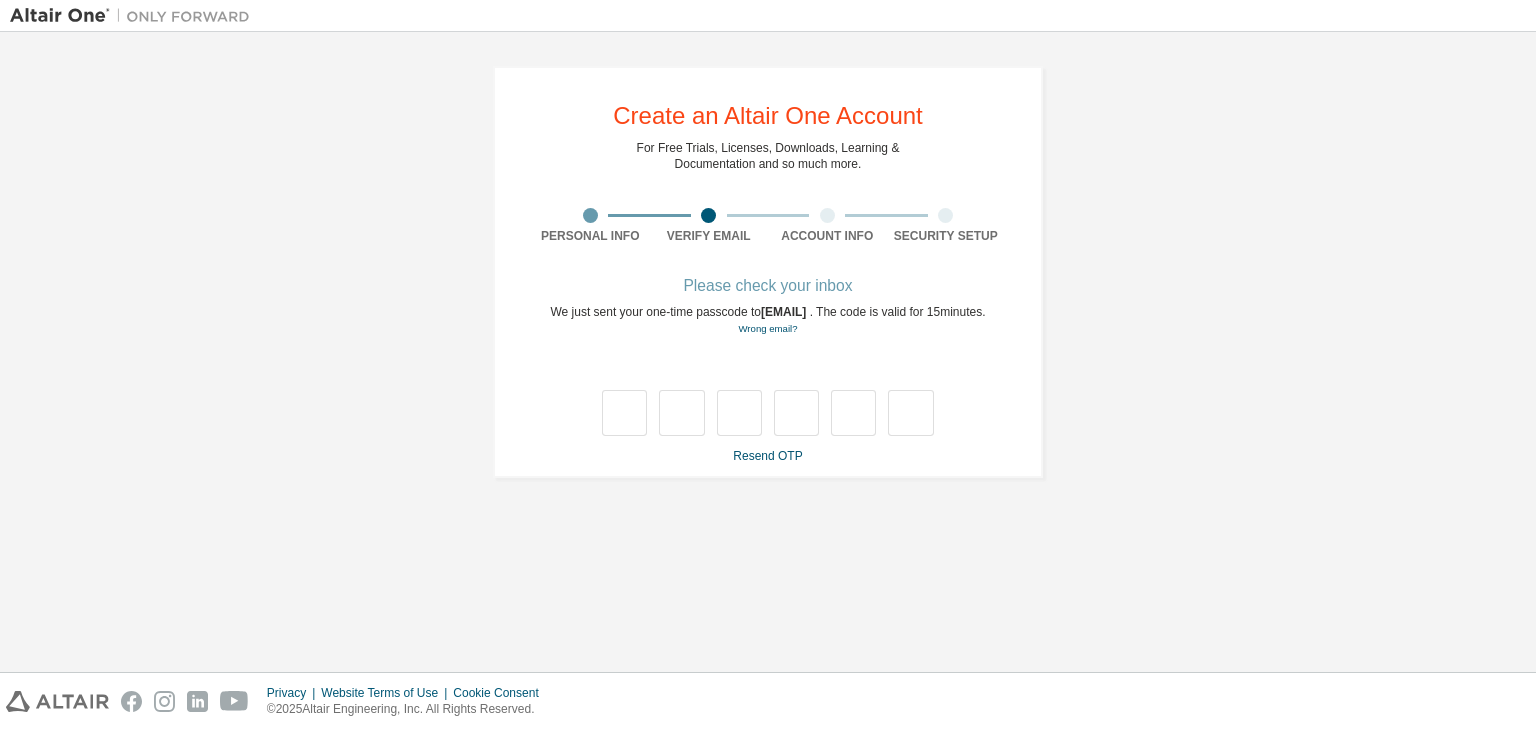 type on "*" 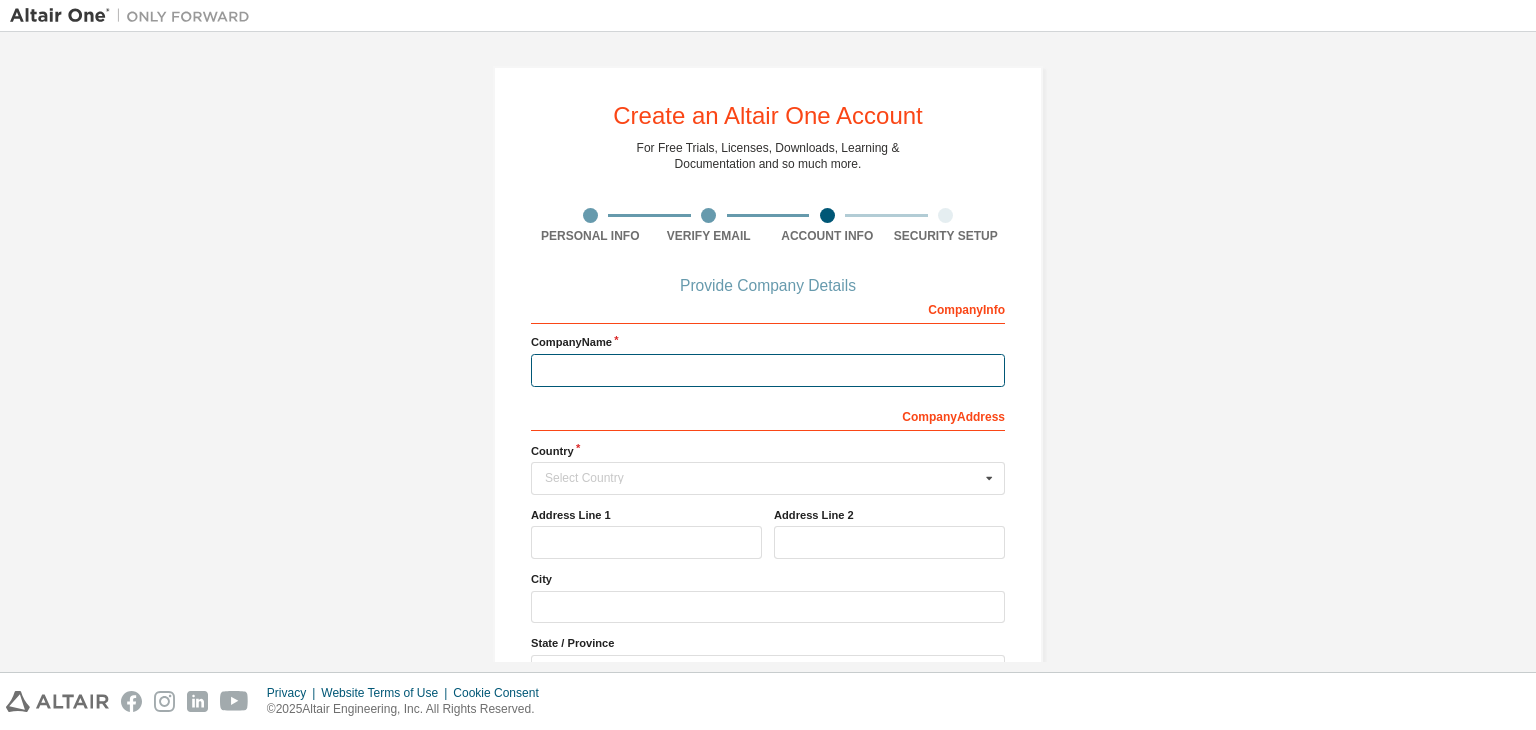 click at bounding box center (768, 370) 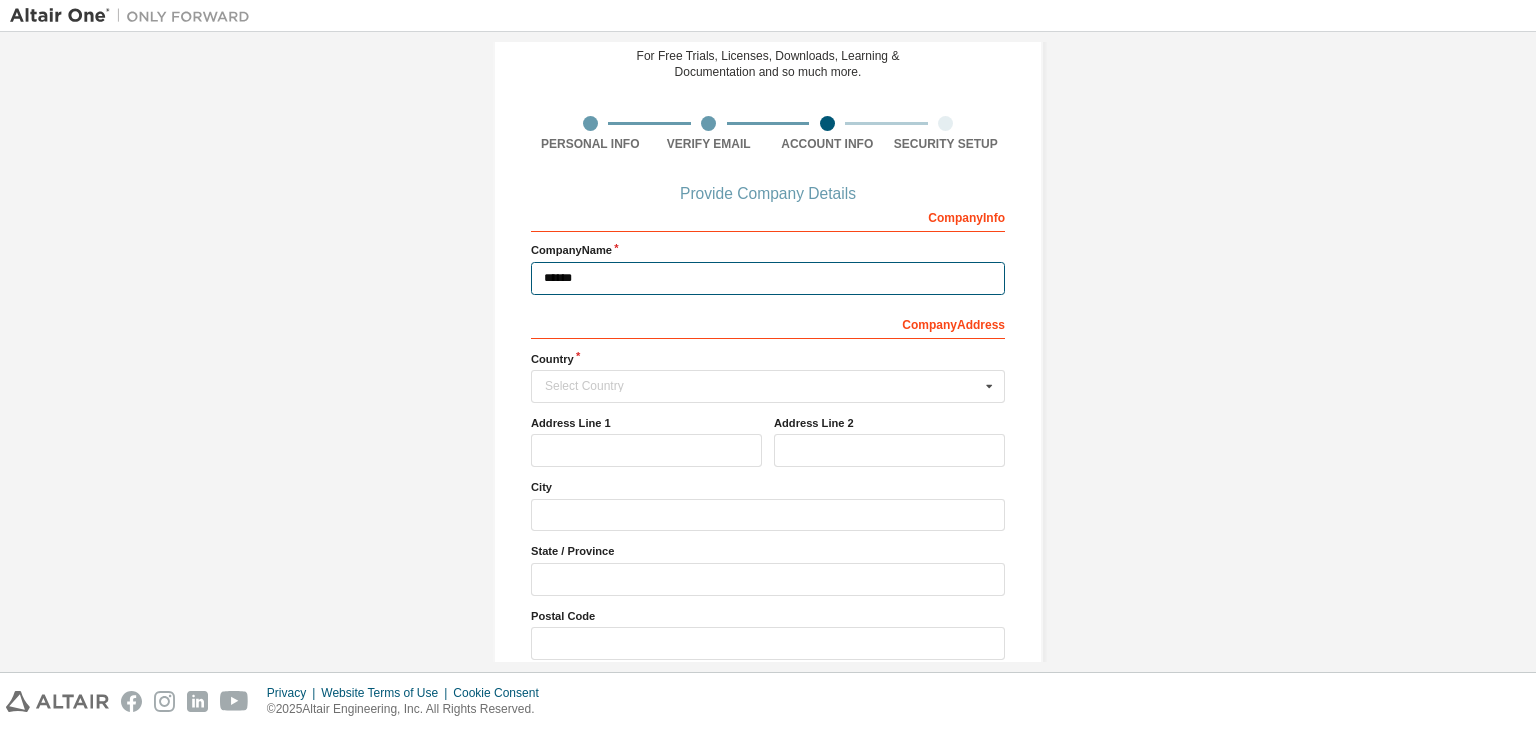 scroll, scrollTop: 100, scrollLeft: 0, axis: vertical 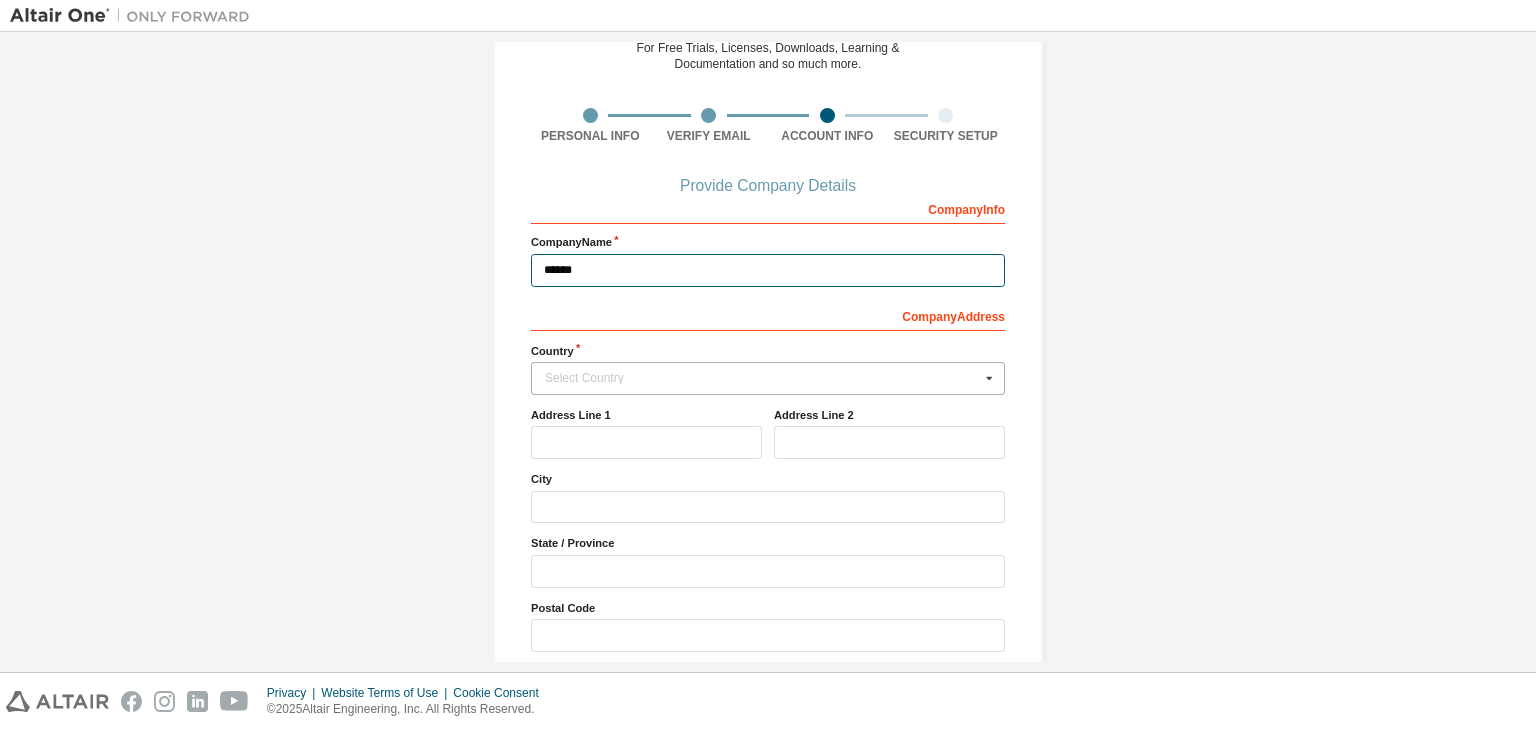 type on "******" 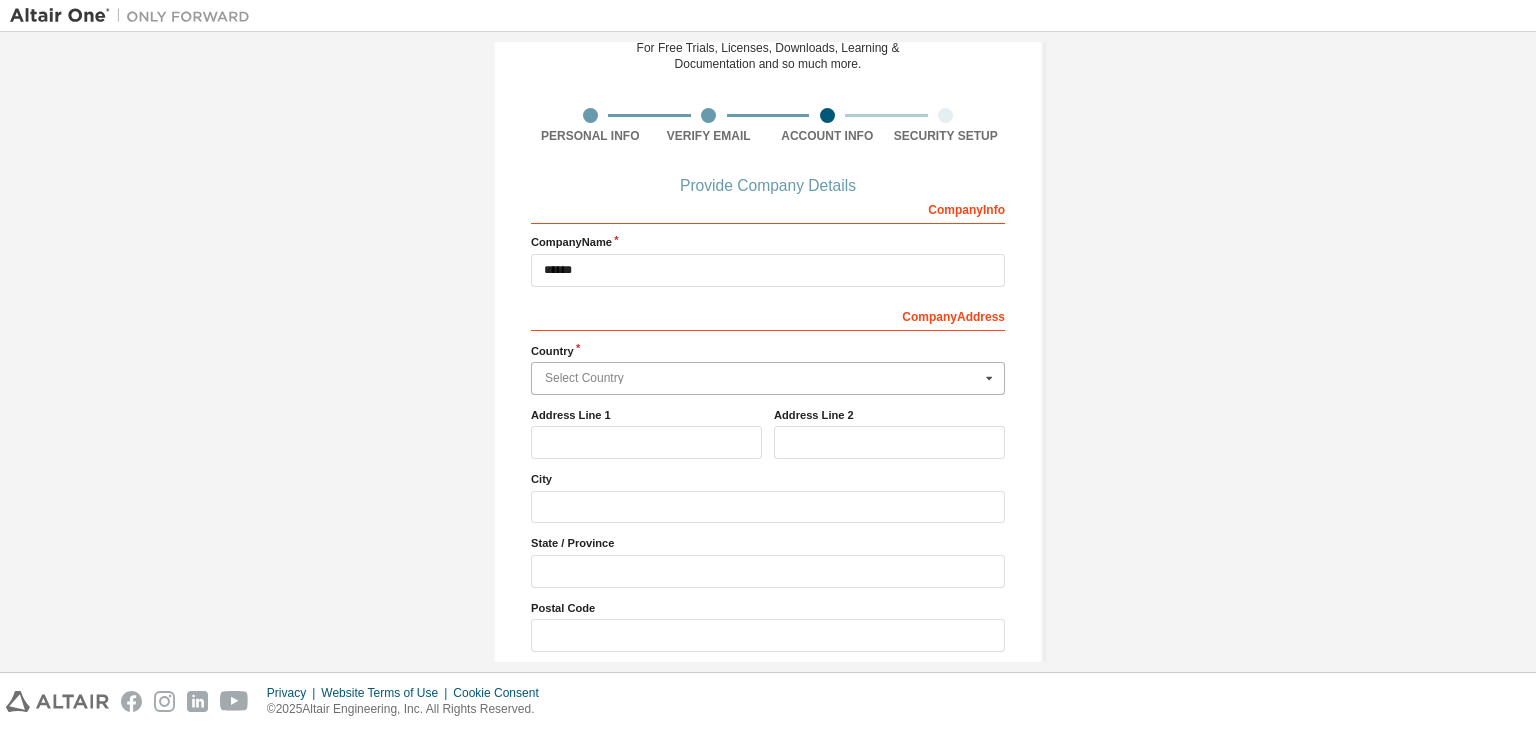 click at bounding box center [769, 378] 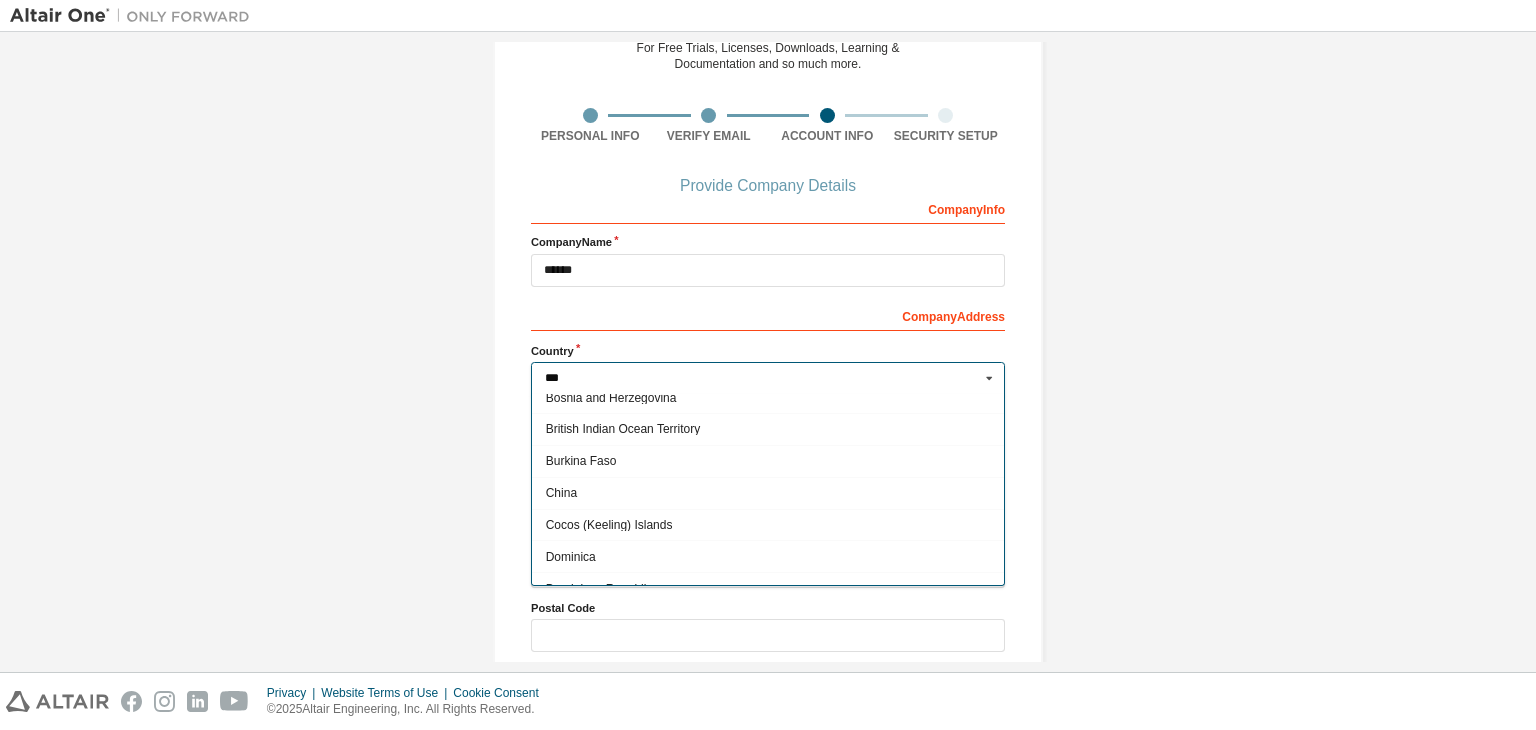 scroll, scrollTop: 0, scrollLeft: 0, axis: both 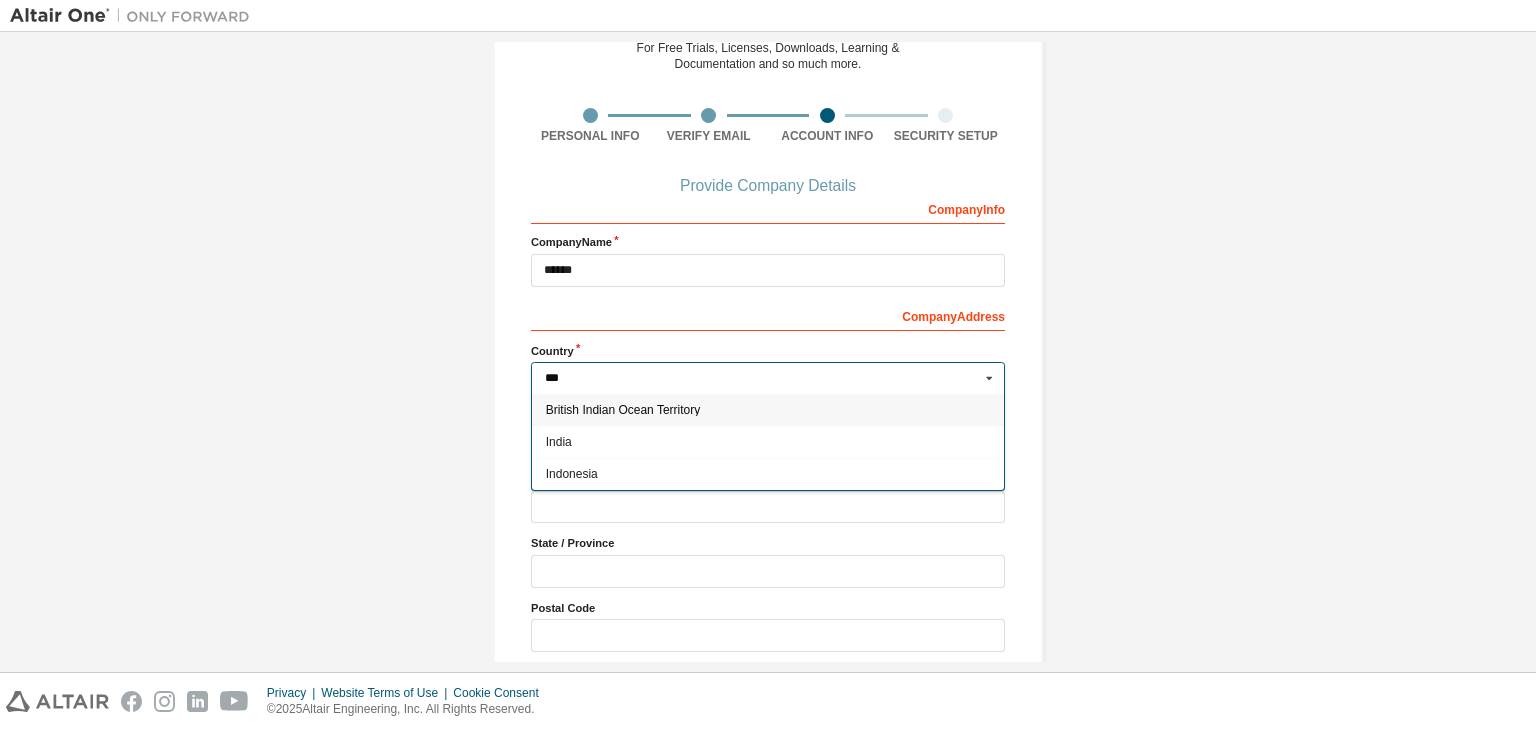 type on "***" 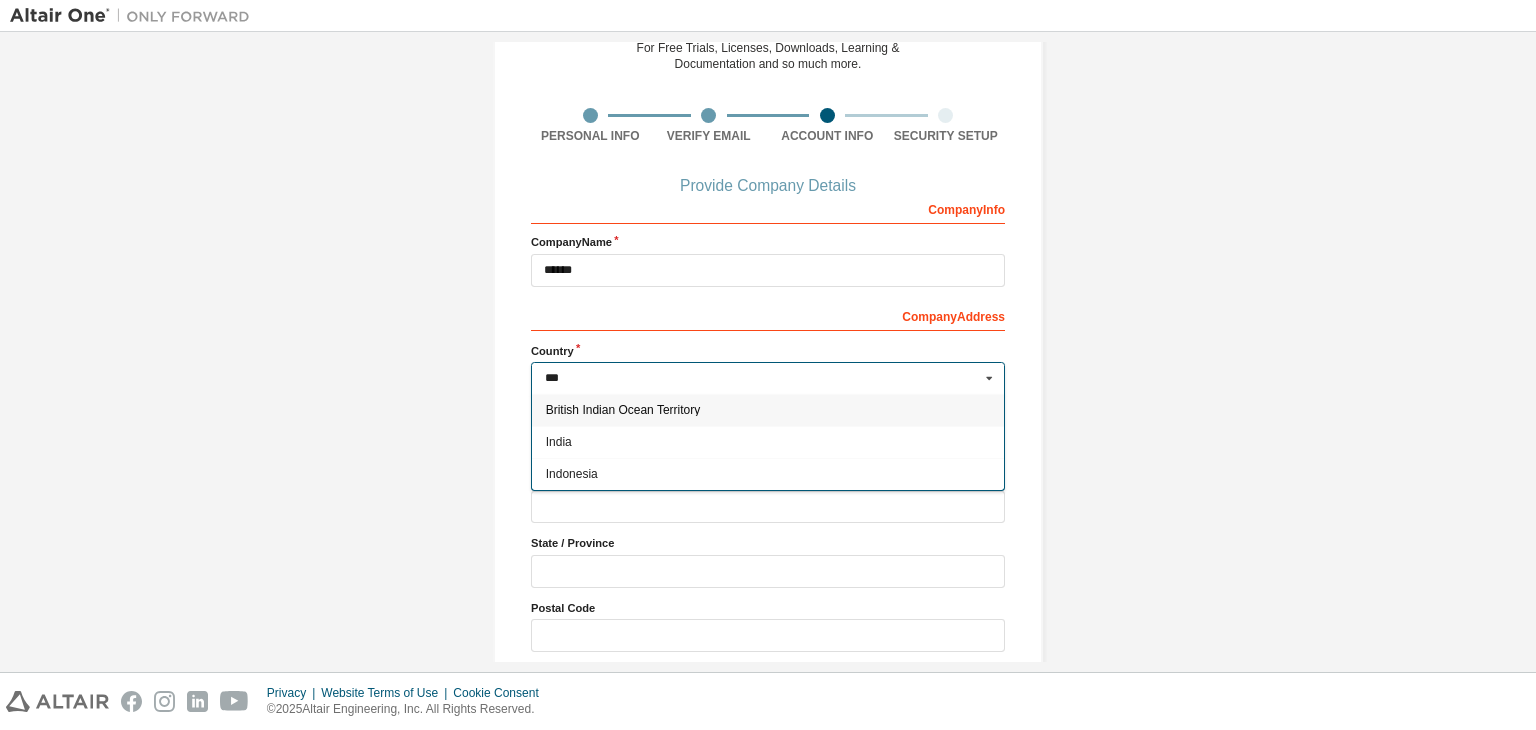 click on "India" at bounding box center [768, 442] 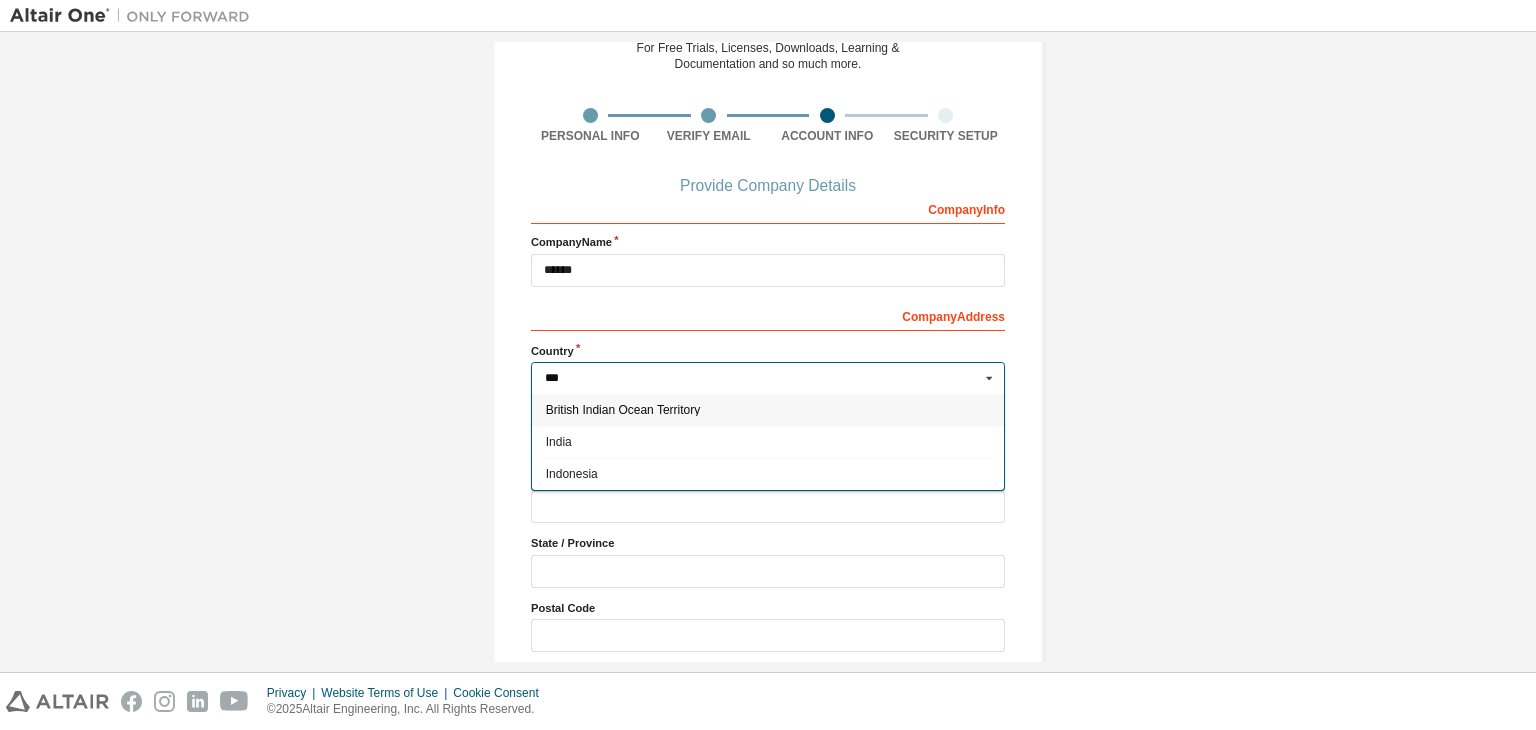 type on "***" 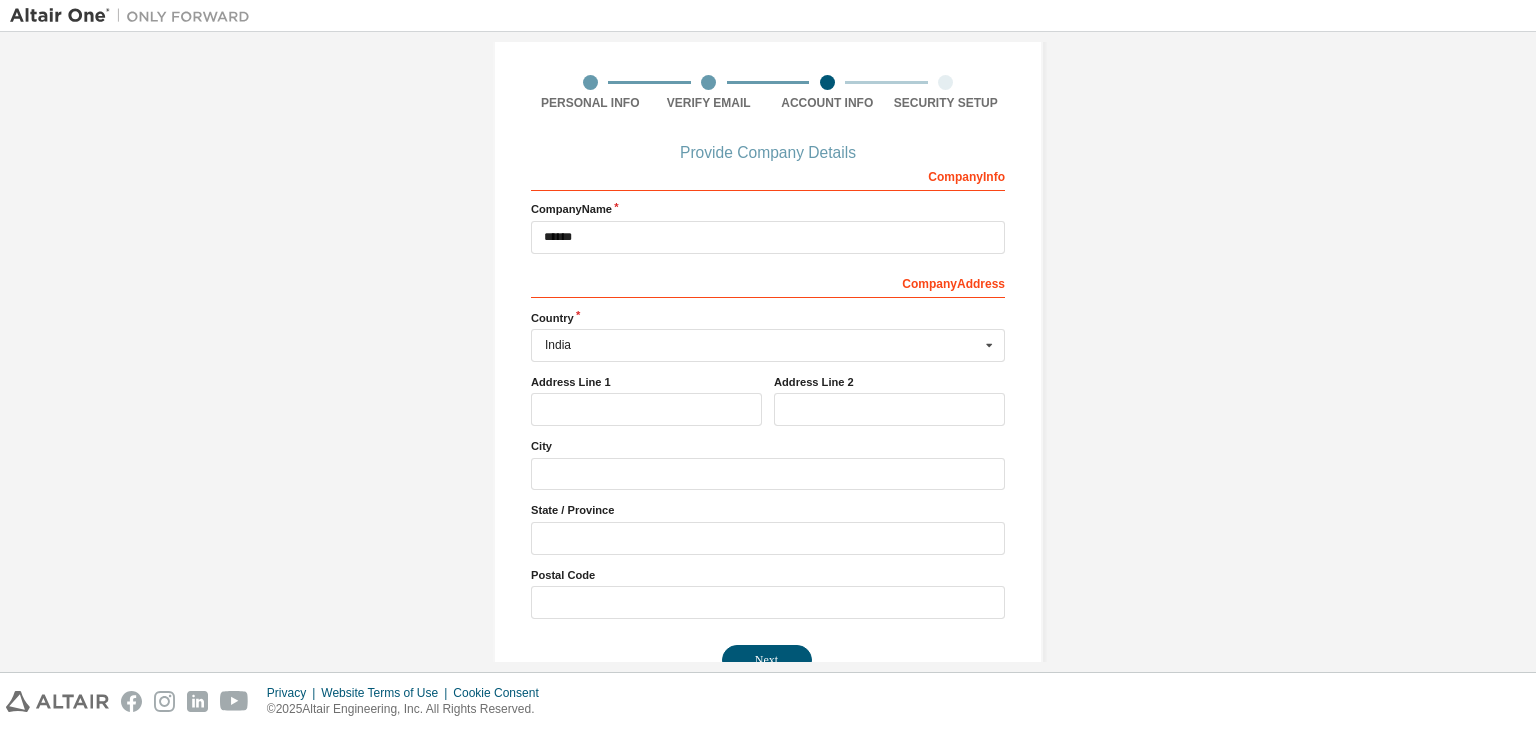 scroll, scrollTop: 180, scrollLeft: 0, axis: vertical 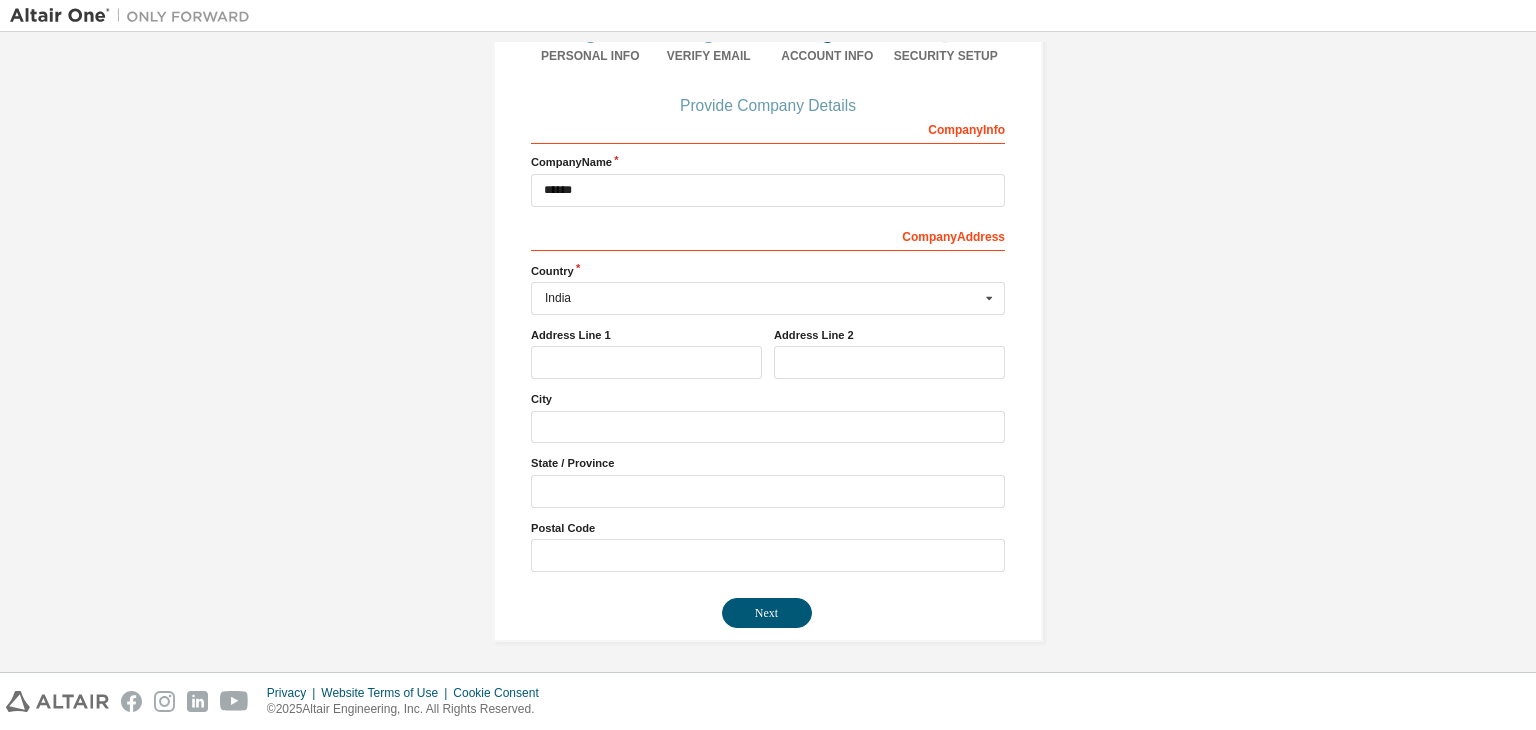 click on "Next" at bounding box center [767, 613] 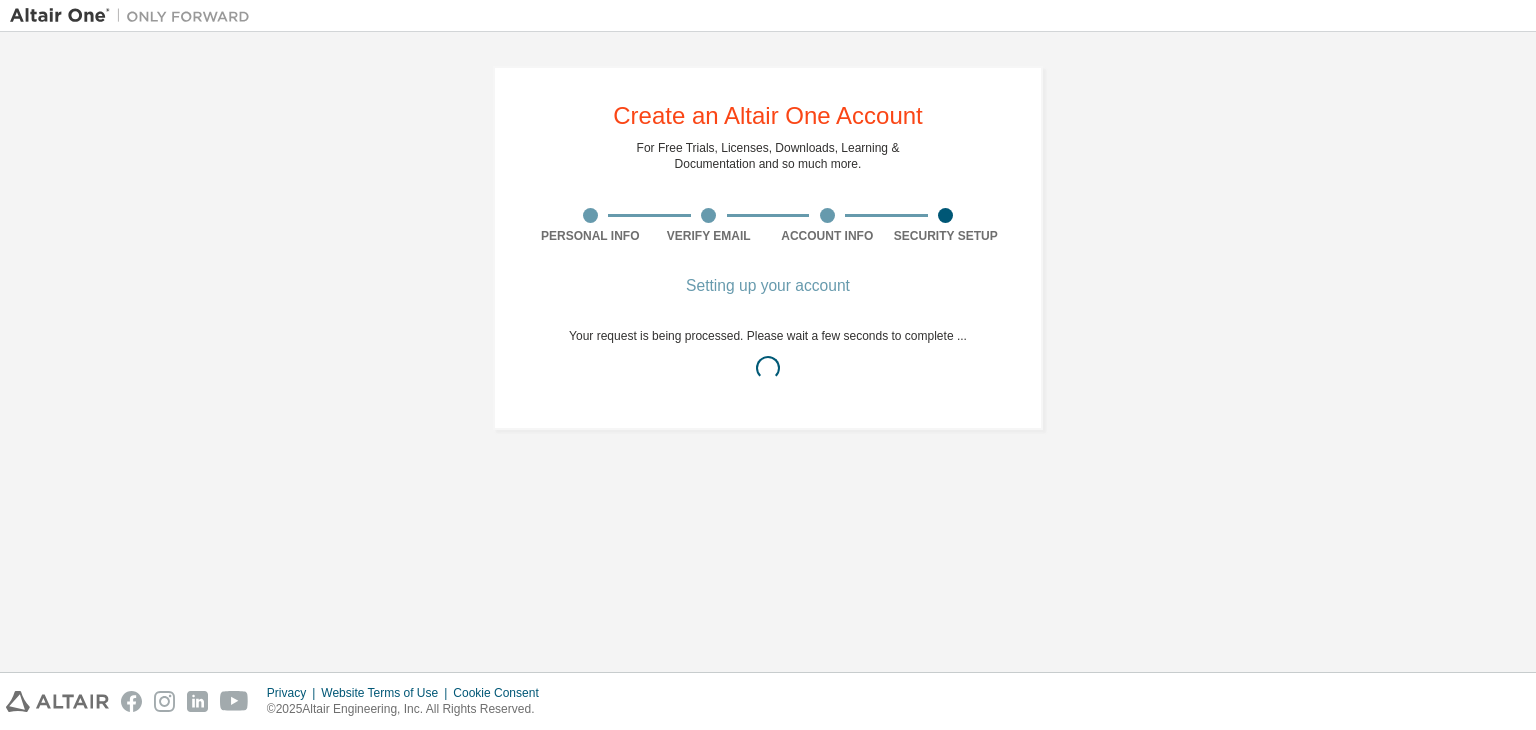 scroll, scrollTop: 0, scrollLeft: 0, axis: both 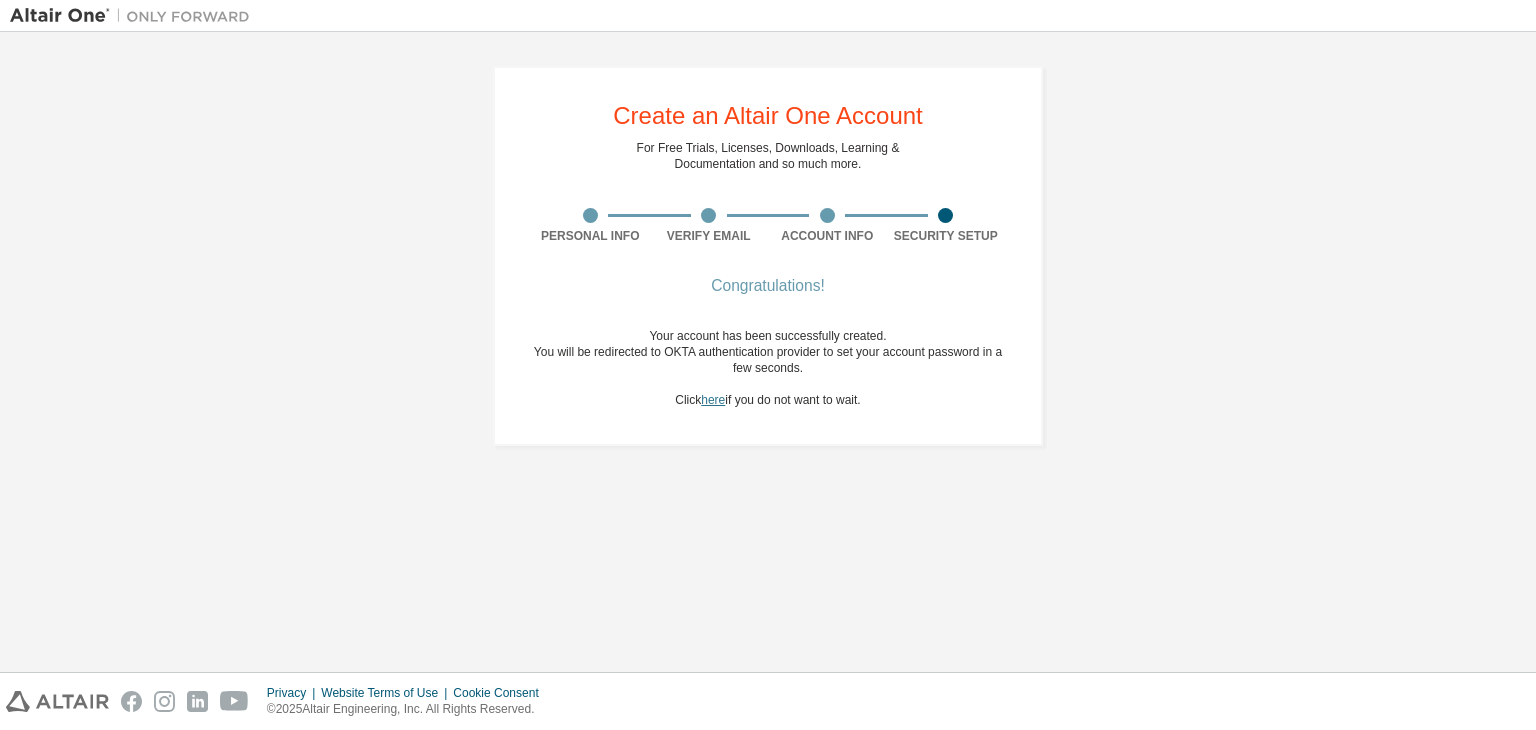 click on "here" at bounding box center (713, 400) 